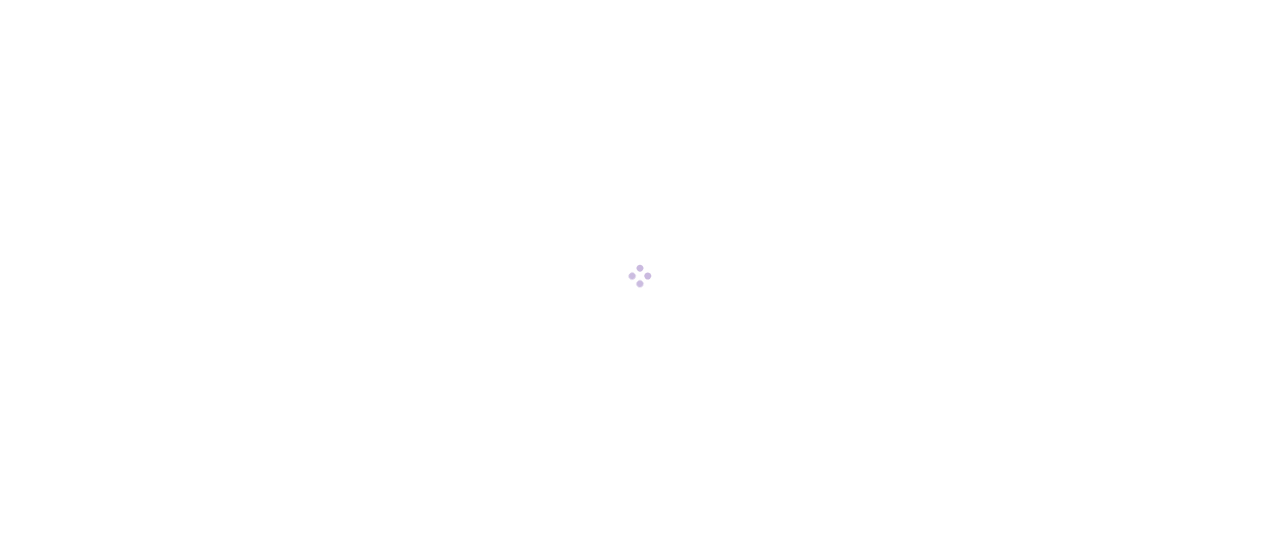 scroll, scrollTop: 0, scrollLeft: 0, axis: both 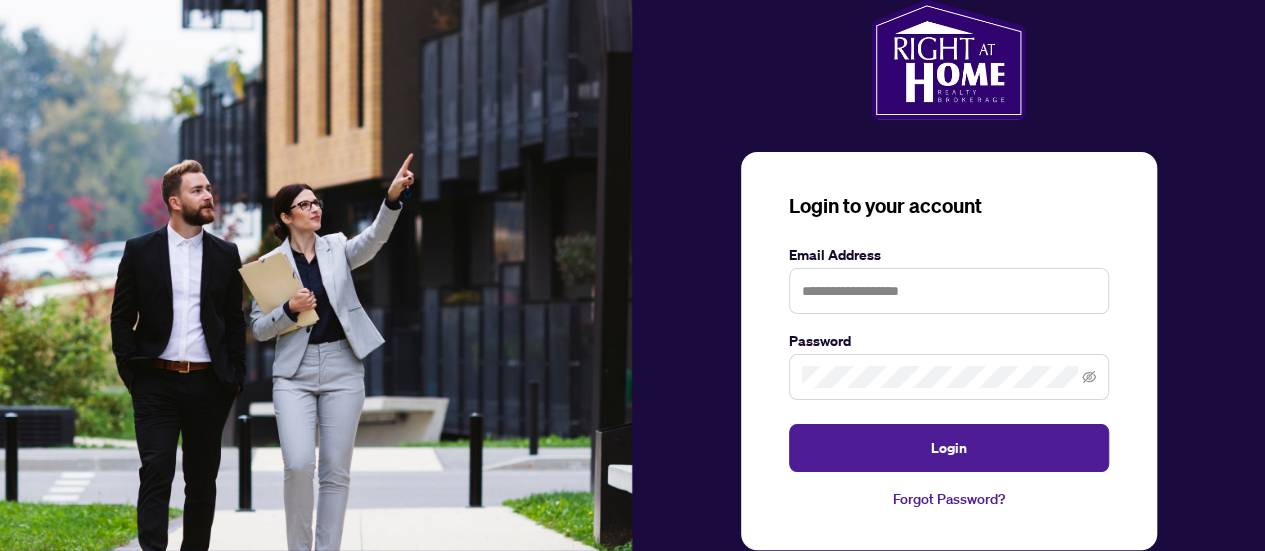 click on "Login to your account   Email Address Password Login Forgot Password?" at bounding box center [949, 351] 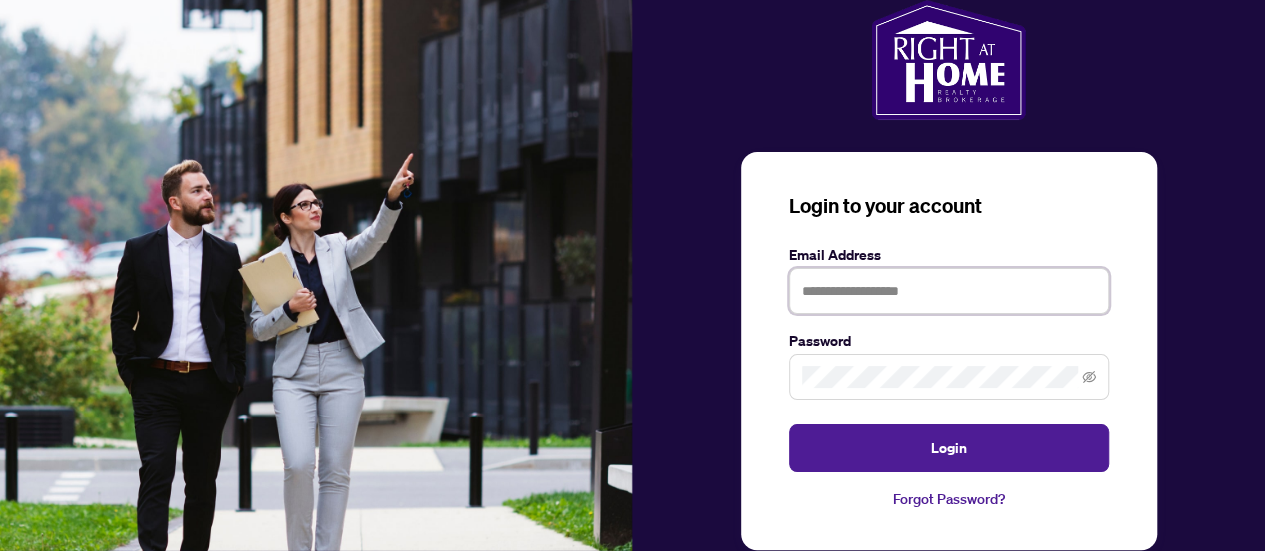 click at bounding box center [949, 291] 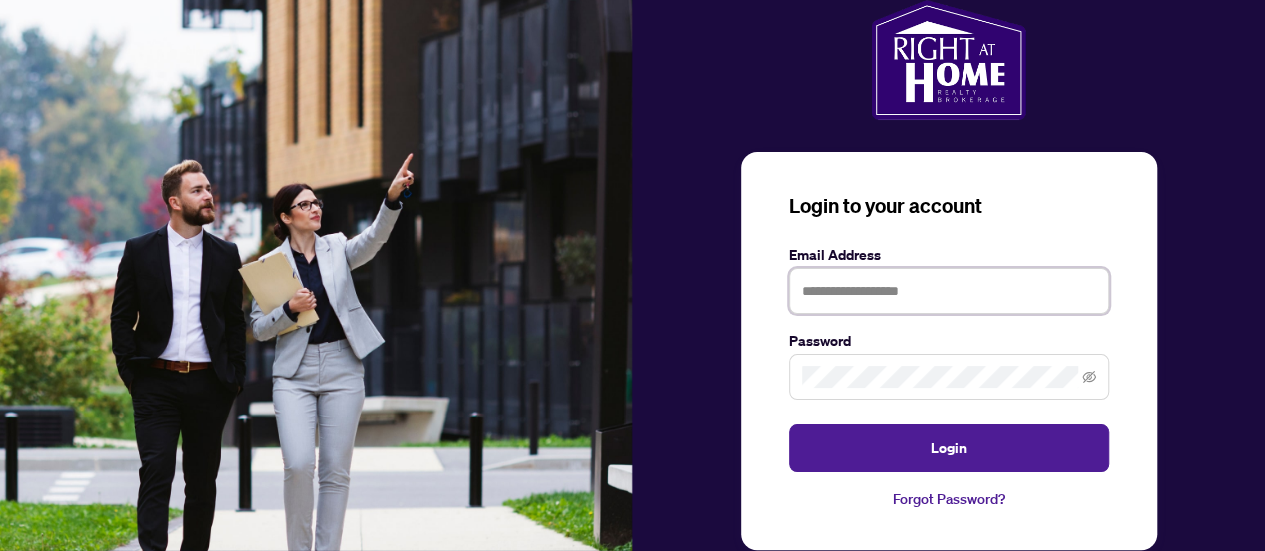 type on "**********" 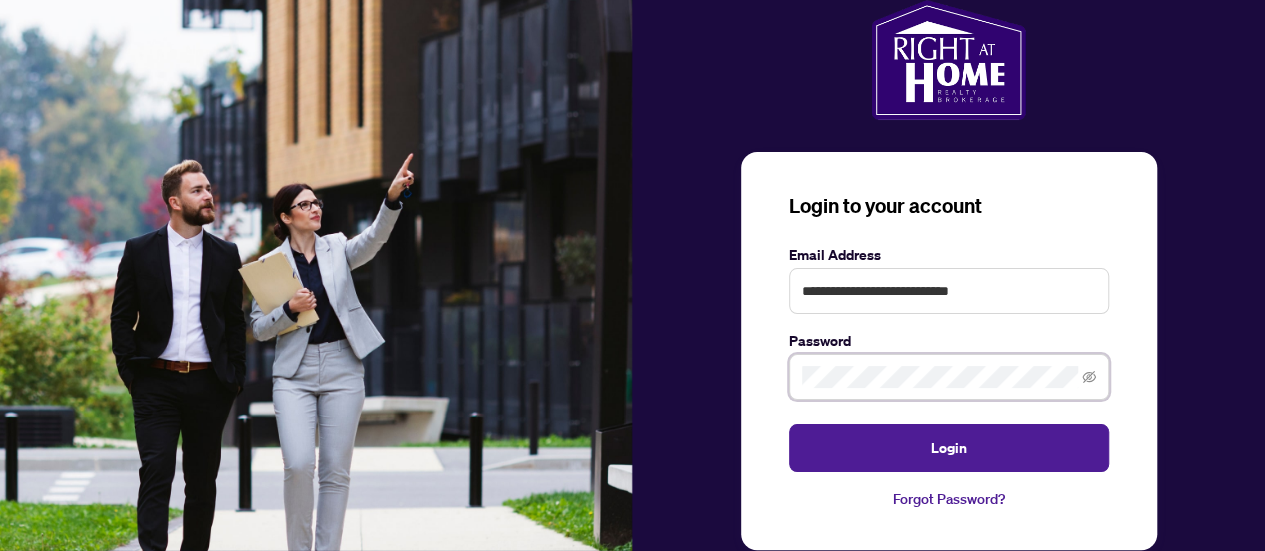 click on "Login" at bounding box center [949, 448] 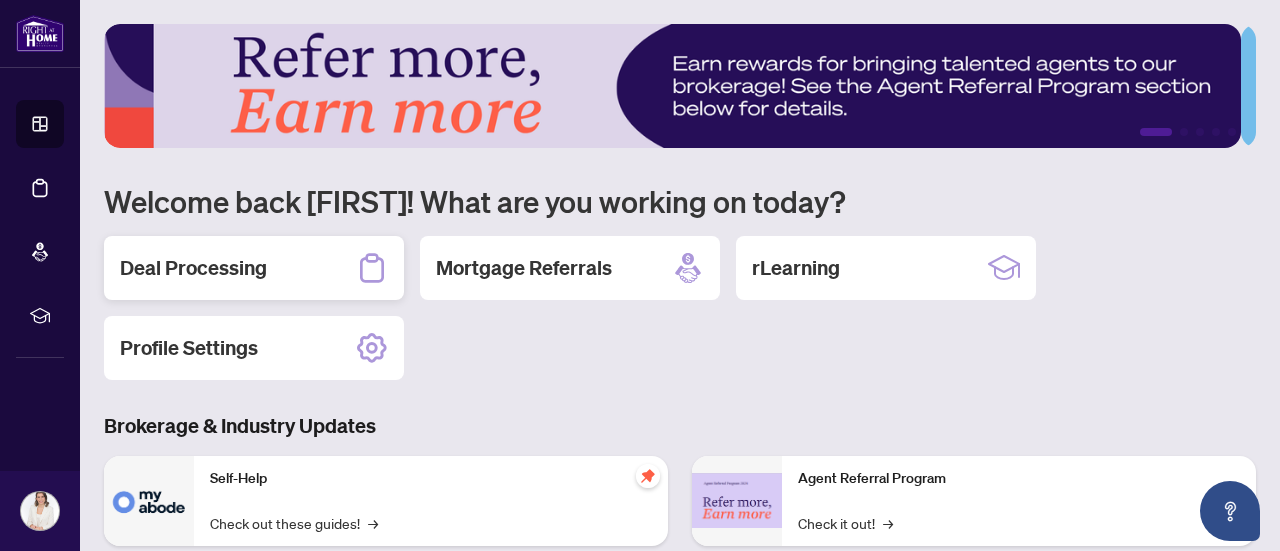click on "Deal Processing" at bounding box center (254, 268) 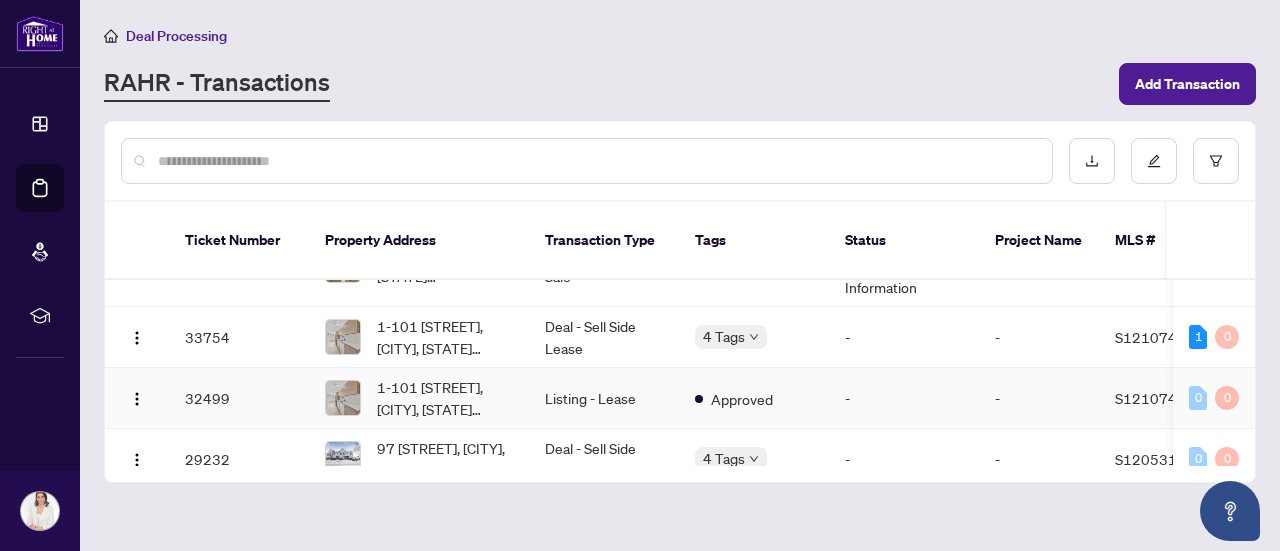 scroll, scrollTop: 100, scrollLeft: 0, axis: vertical 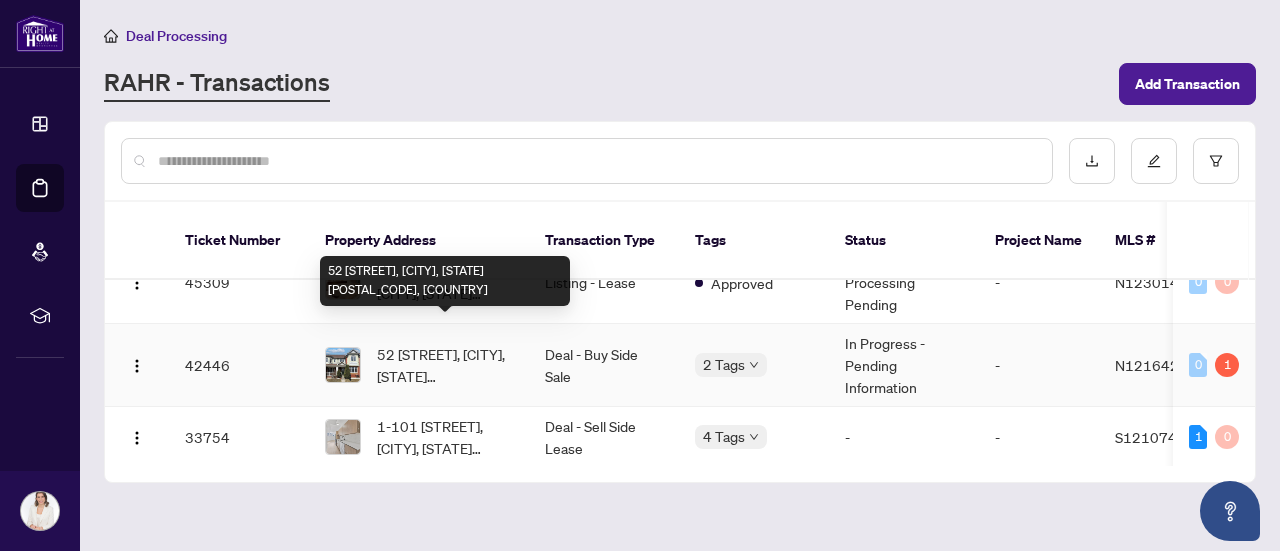 click on "52 [STREET], [CITY], [STATE] [POSTAL_CODE], [COUNTRY]" at bounding box center (445, 365) 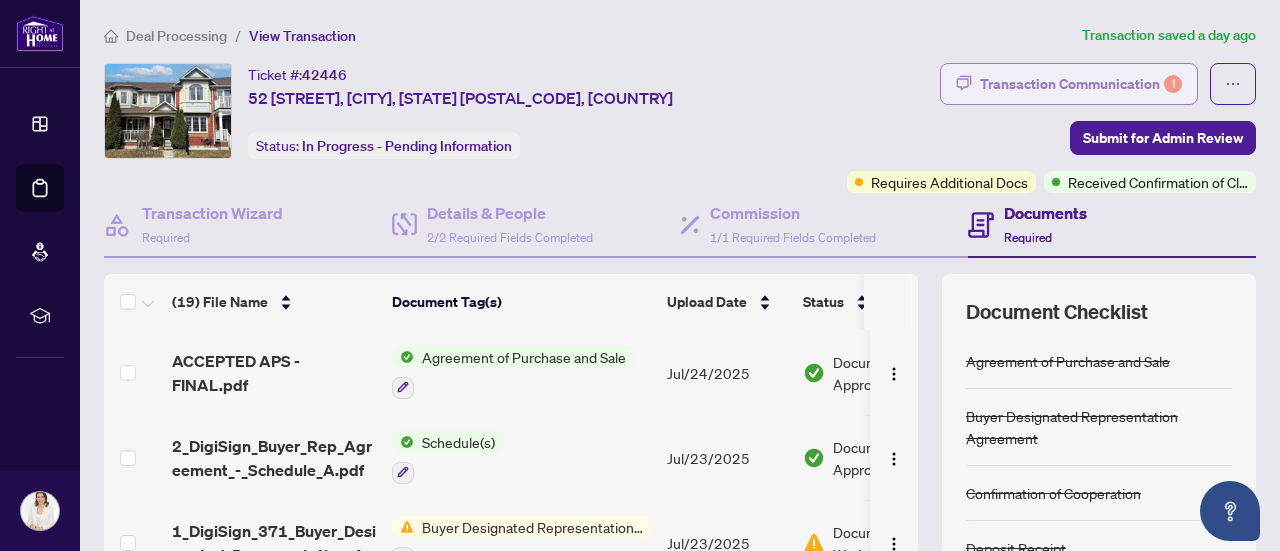 click on "Transaction Communication 1" at bounding box center [1081, 84] 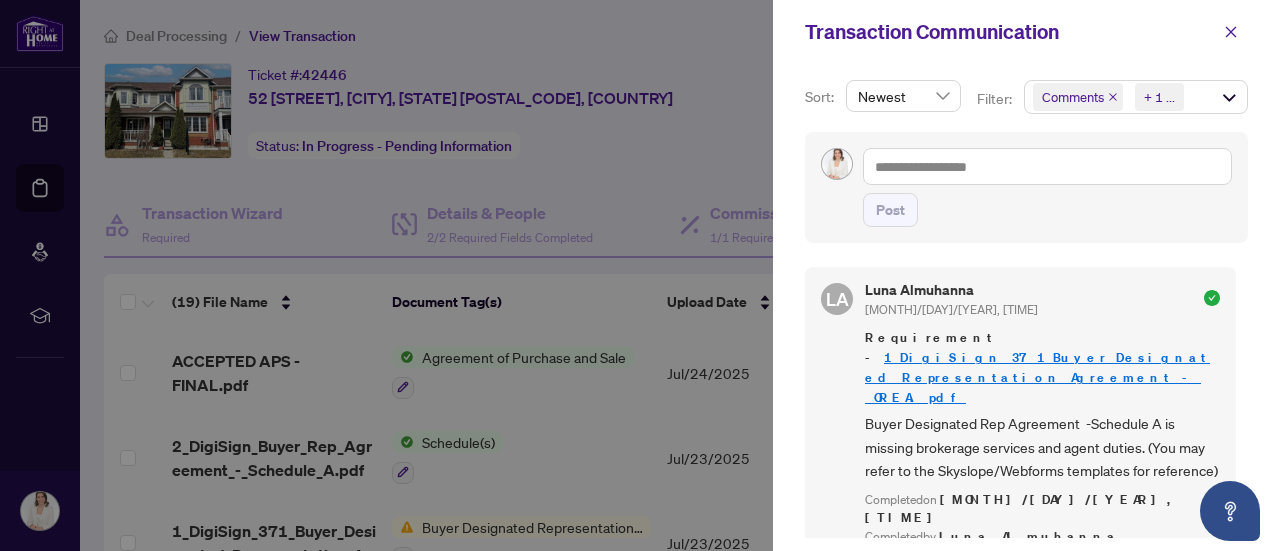scroll, scrollTop: 2, scrollLeft: 0, axis: vertical 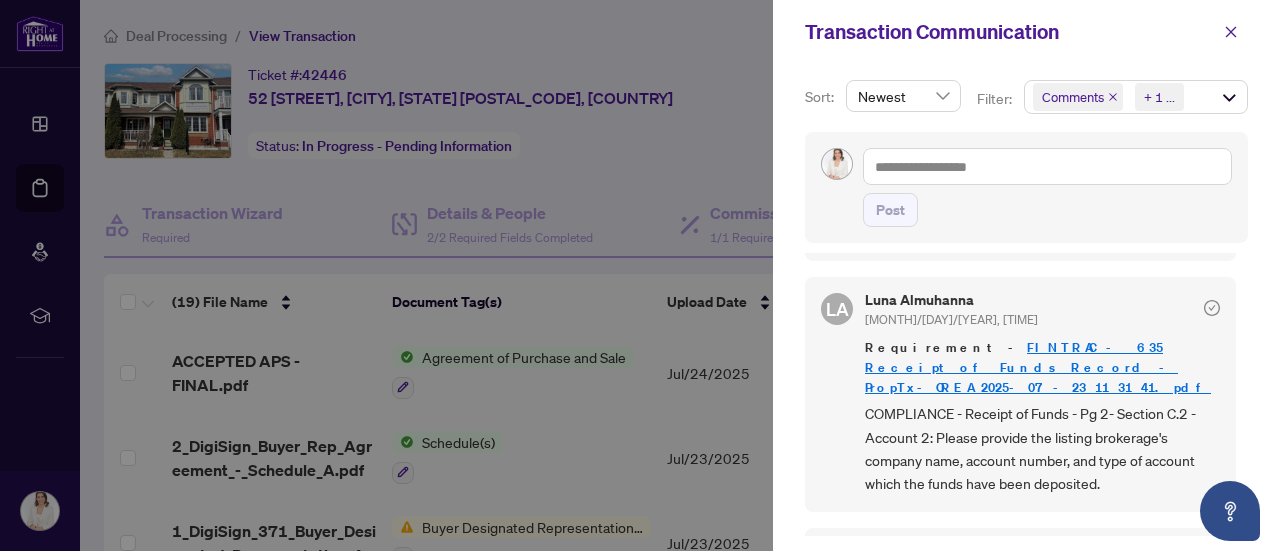 click on "FINTRAC - 635 Receipt of Funds Record - PropTx-OREA_2025-07-23 11_31_41.pdf" at bounding box center (1038, 367) 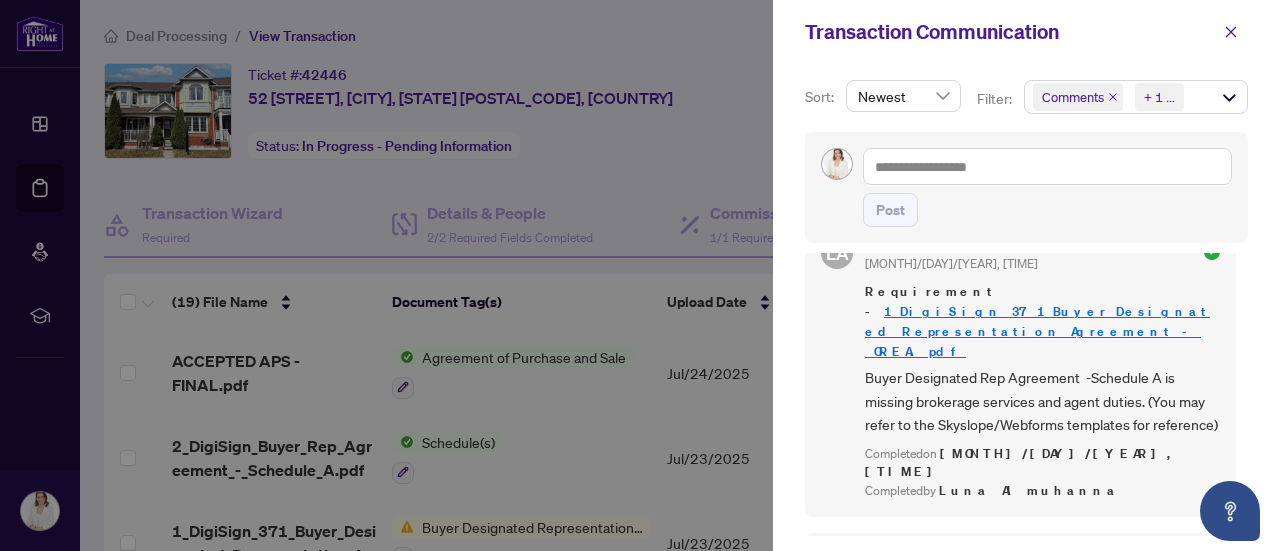 scroll, scrollTop: 0, scrollLeft: 0, axis: both 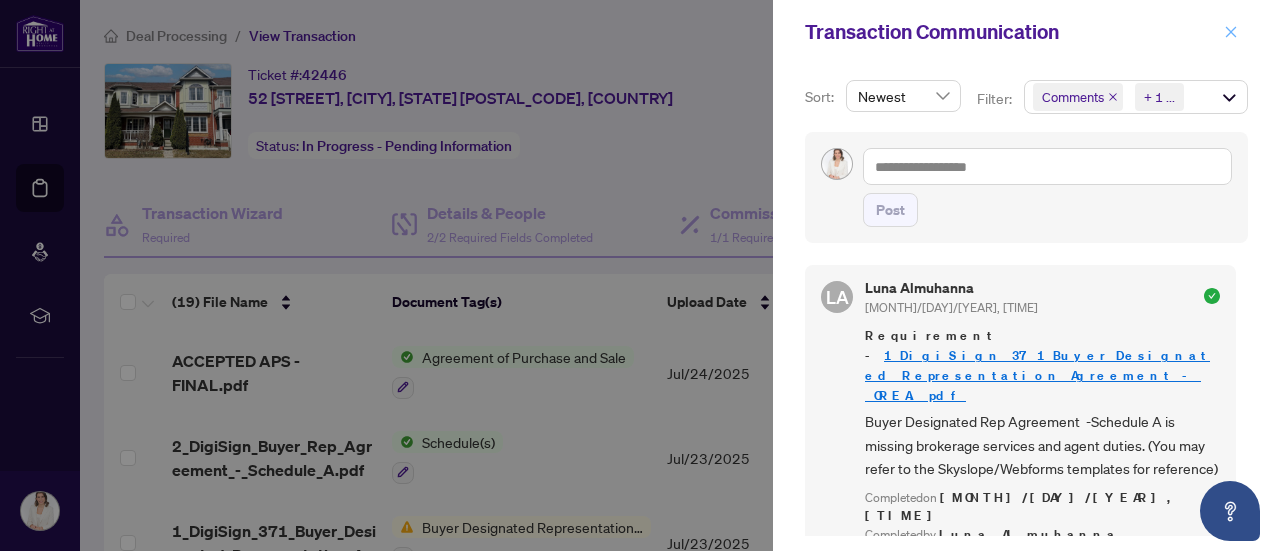 click at bounding box center [1231, 32] 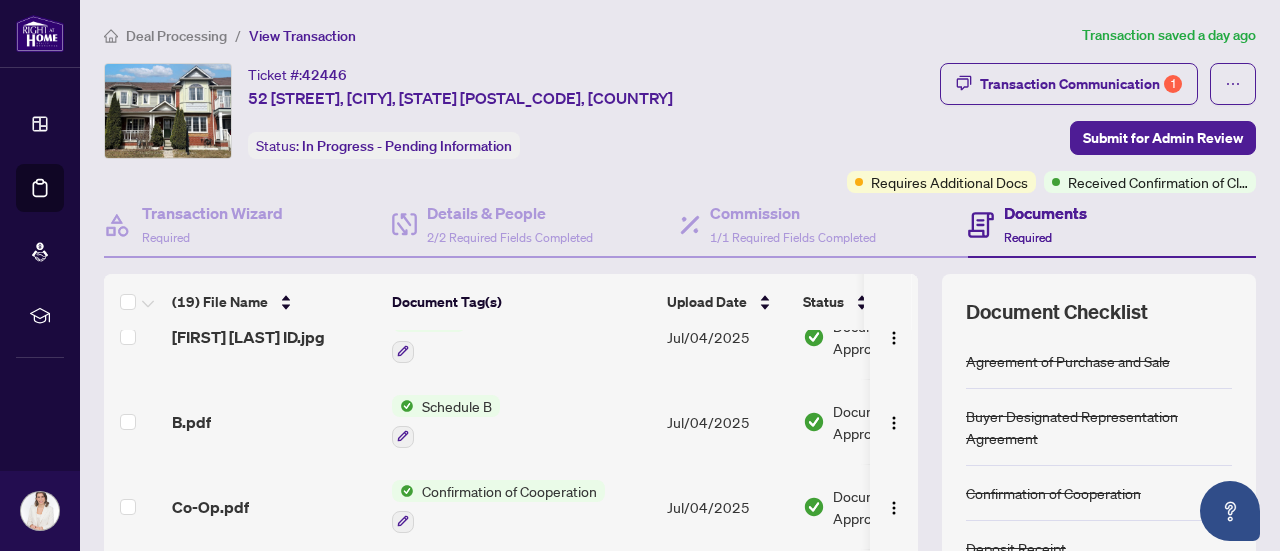 scroll, scrollTop: 1307, scrollLeft: 0, axis: vertical 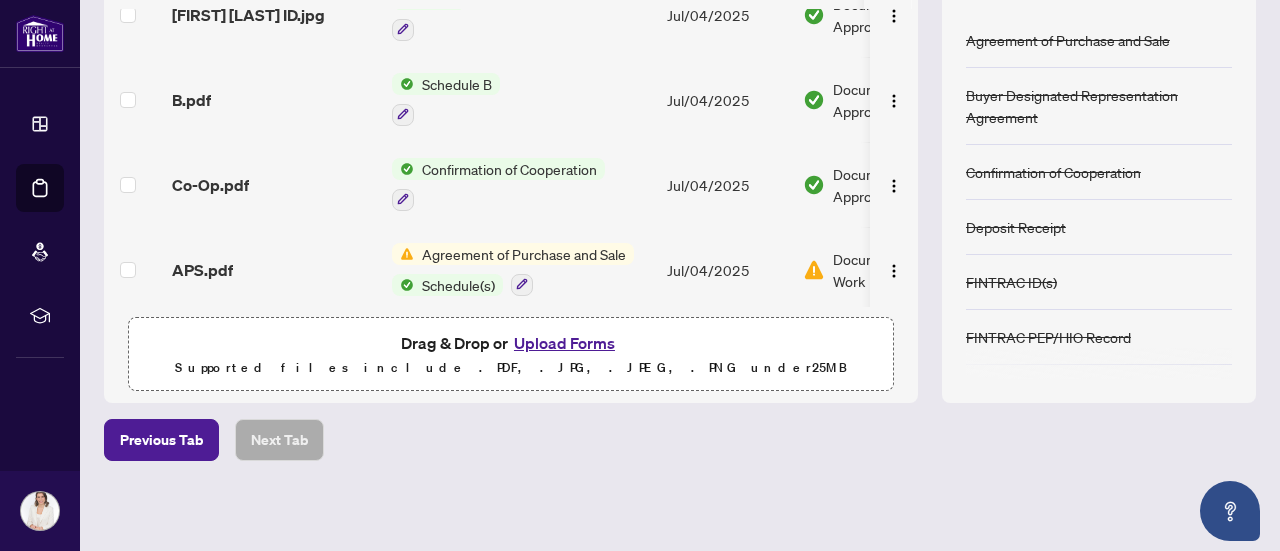 click on "Upload Forms" at bounding box center [564, 343] 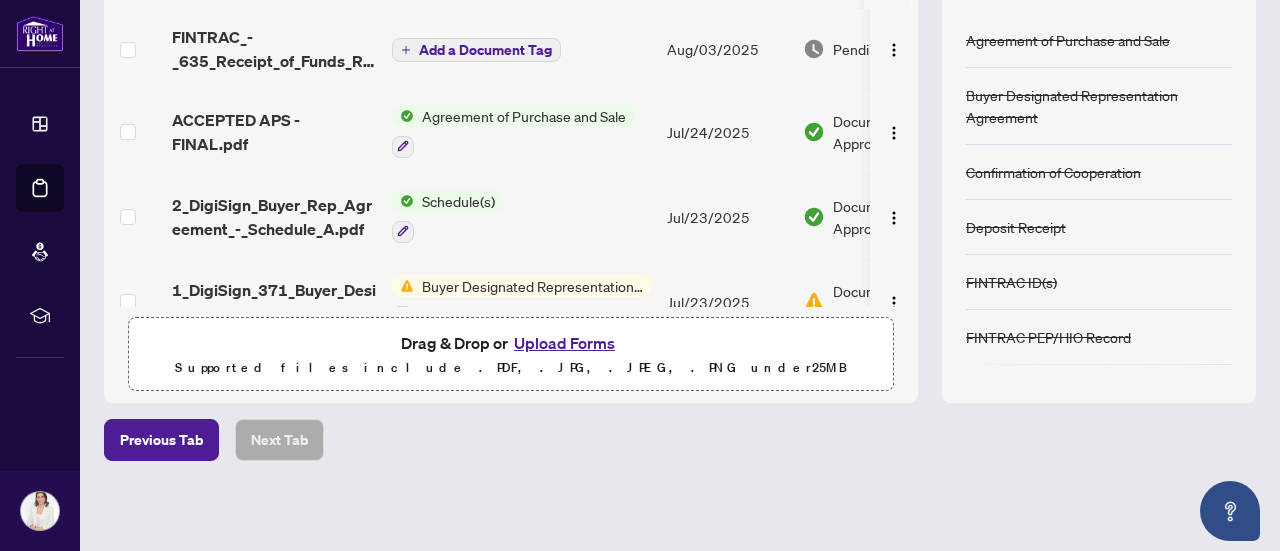 scroll, scrollTop: 200, scrollLeft: 0, axis: vertical 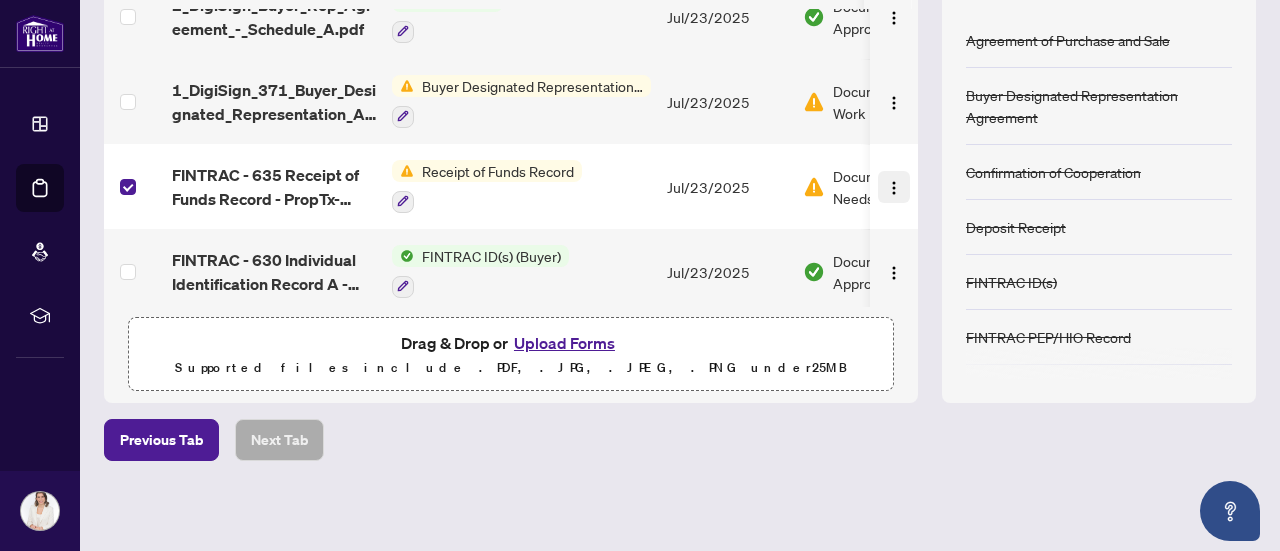 click at bounding box center (894, 188) 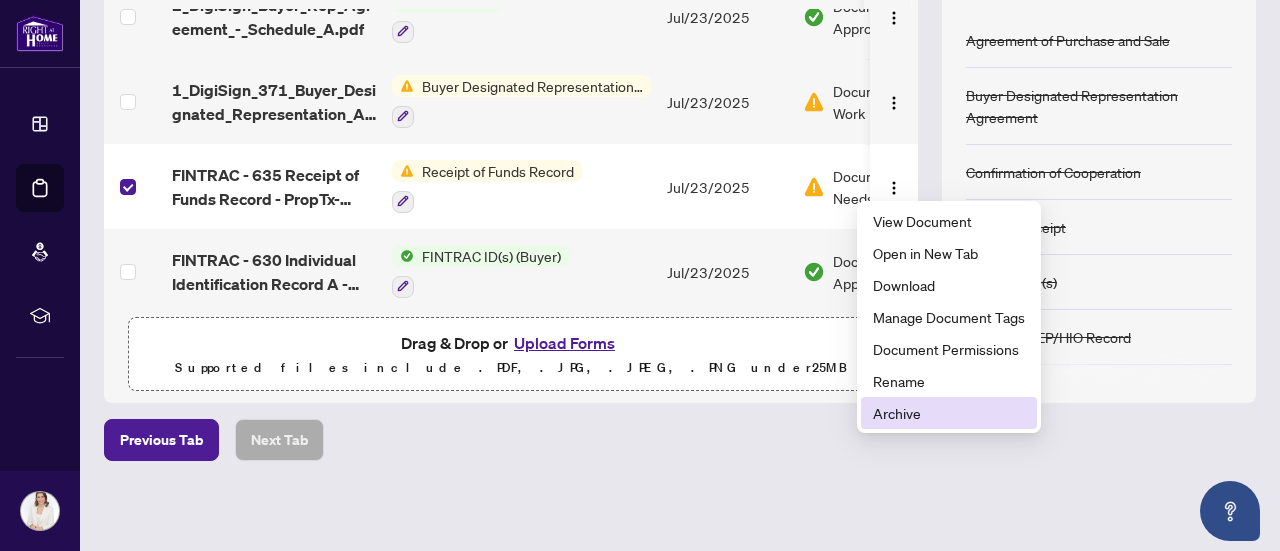 click on "Archive" at bounding box center (949, 413) 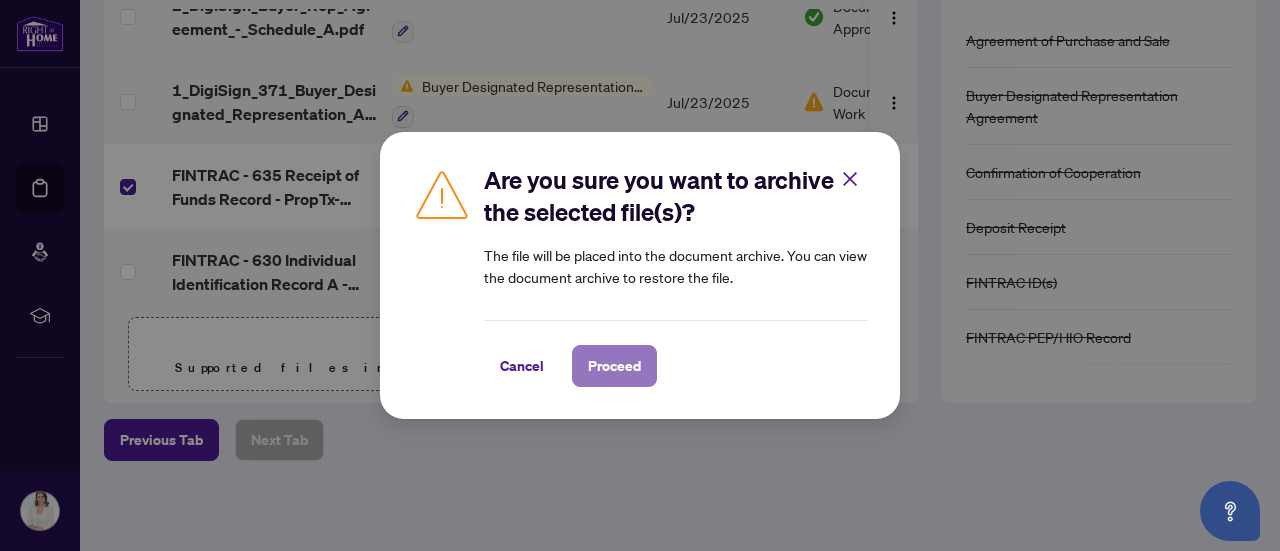 click on "Proceed" at bounding box center [614, 366] 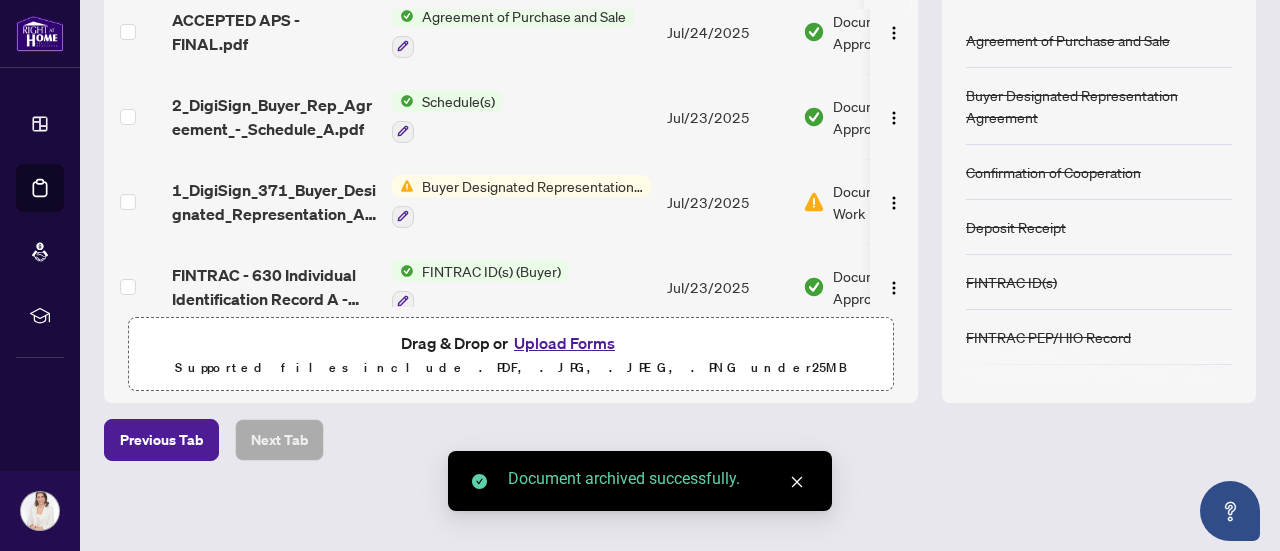 scroll, scrollTop: 0, scrollLeft: 0, axis: both 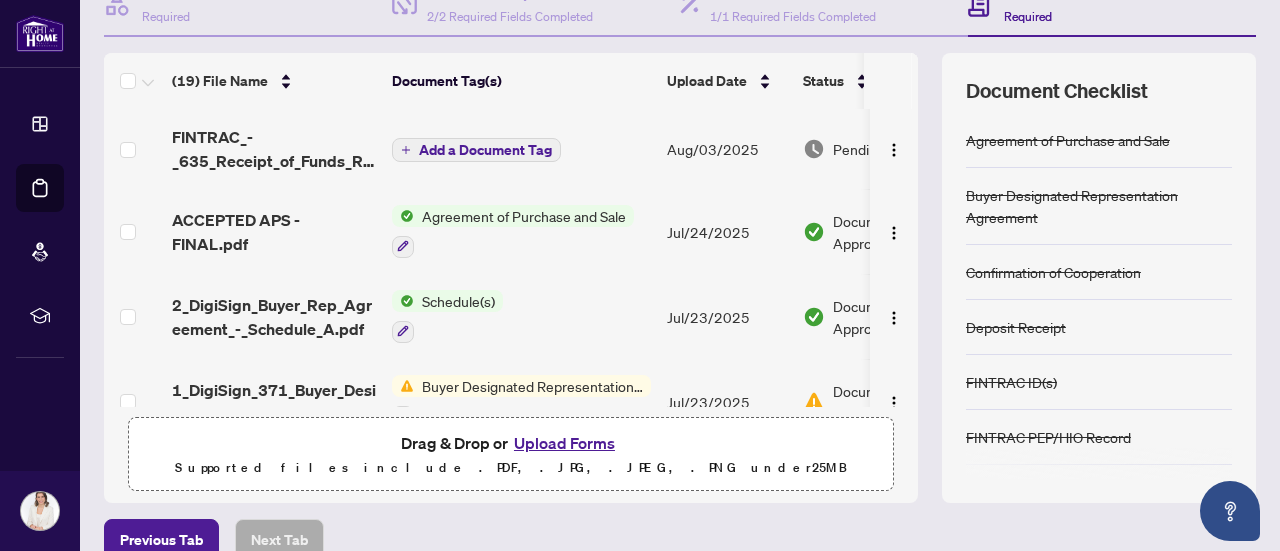 click on "Add a Document Tag" at bounding box center (485, 150) 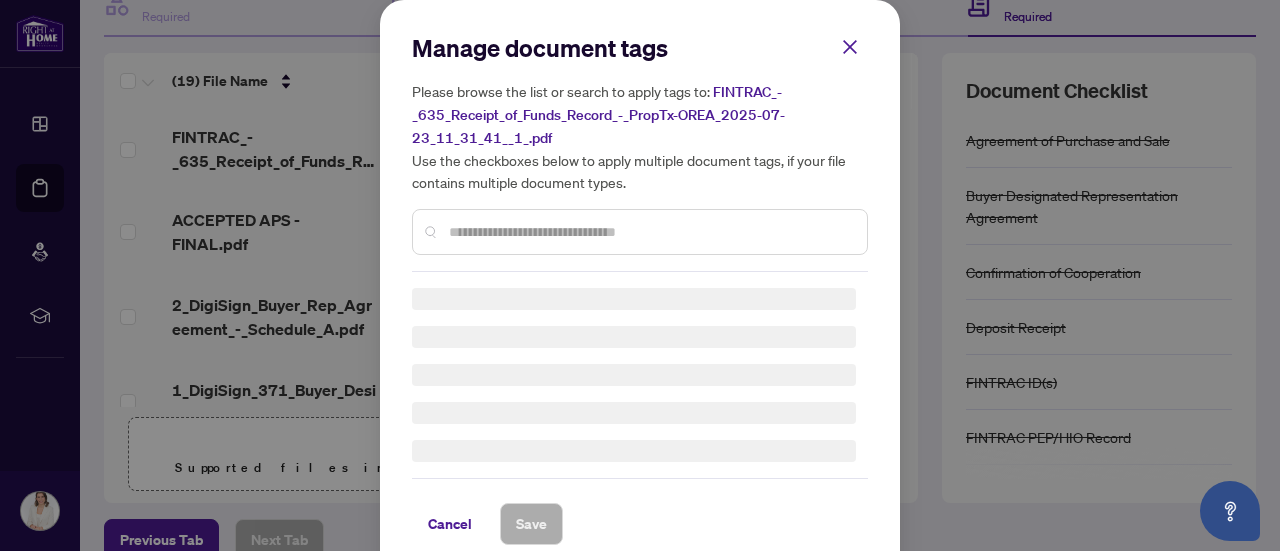 click at bounding box center (650, 232) 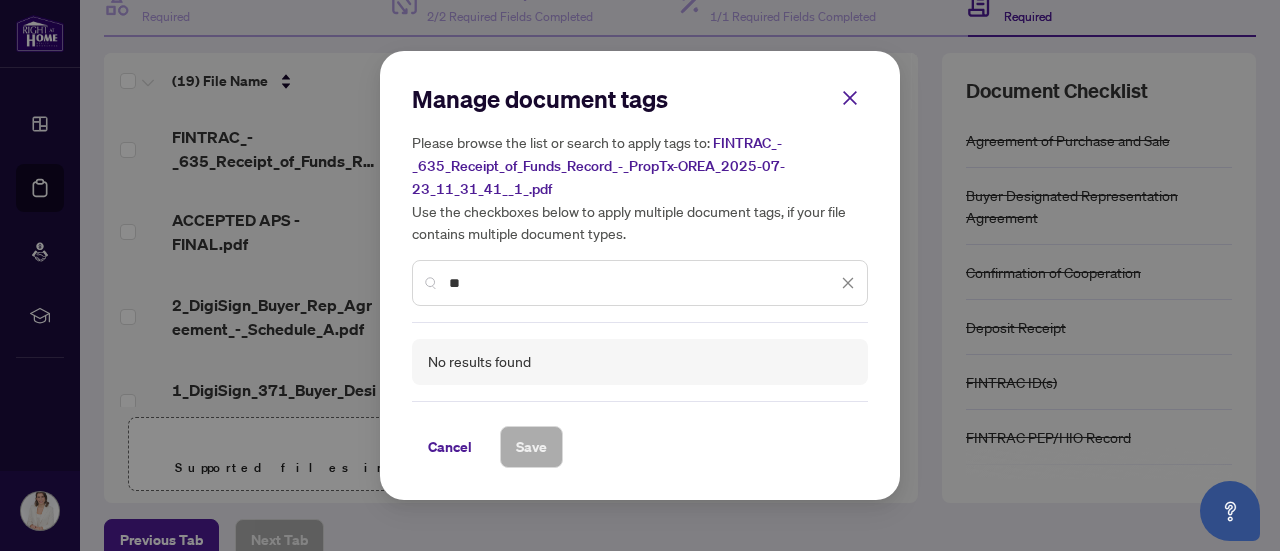 type on "*" 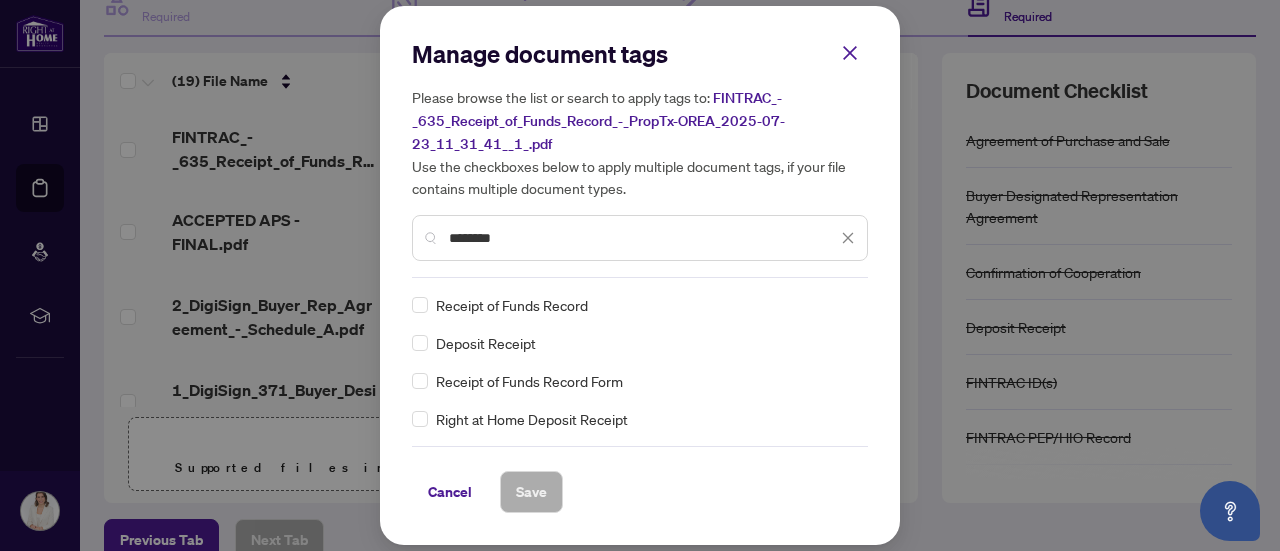 type on "*******" 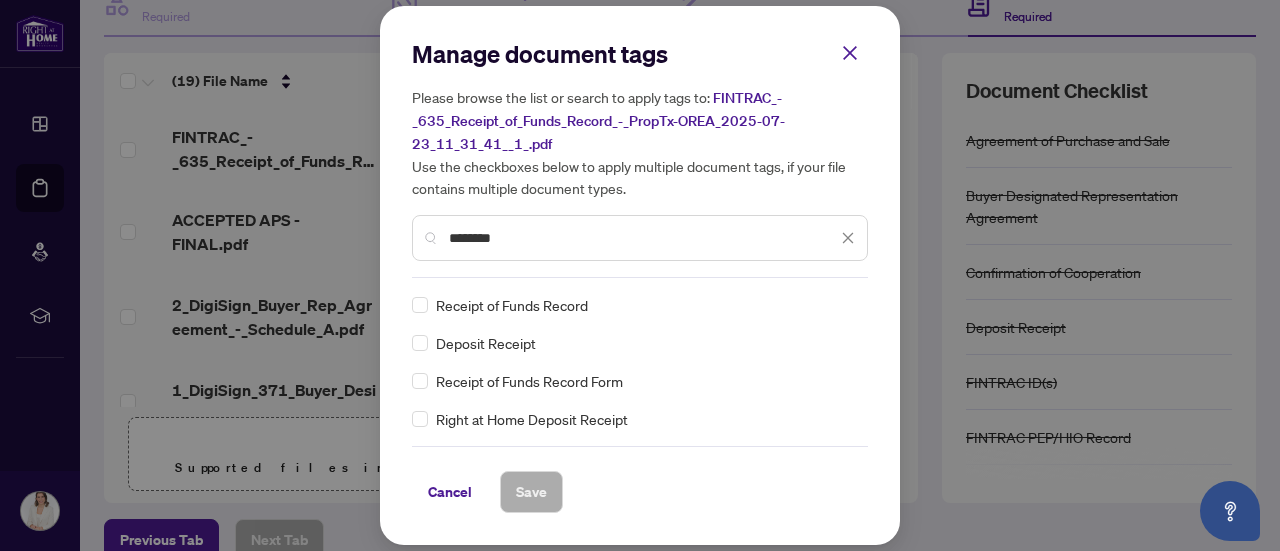click on "Receipt of Funds Record" at bounding box center (512, 305) 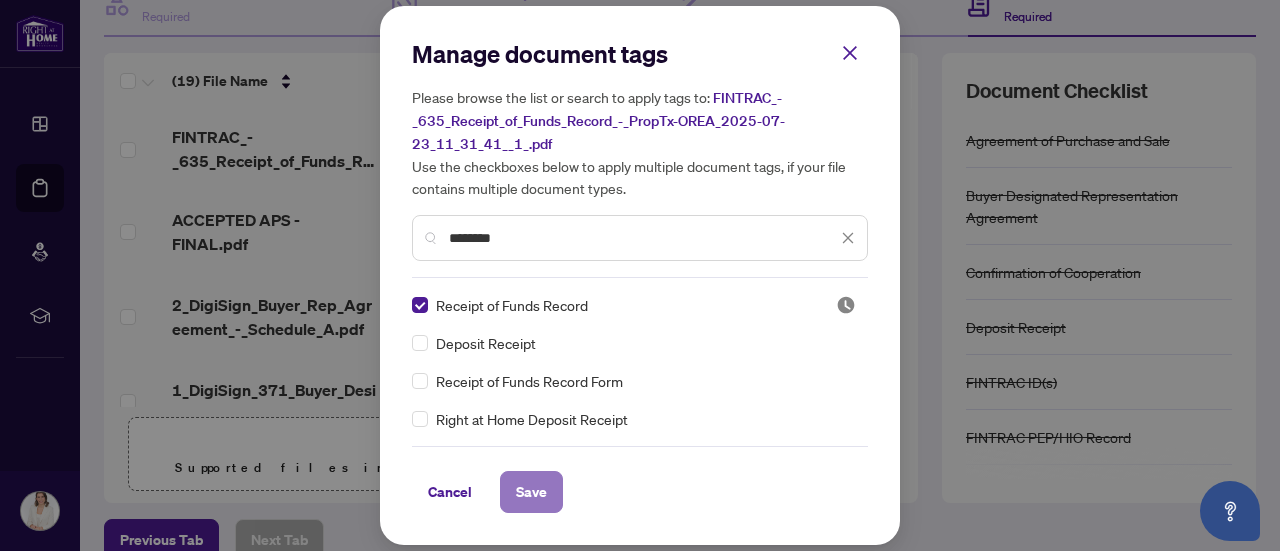 click on "Save" at bounding box center (531, 492) 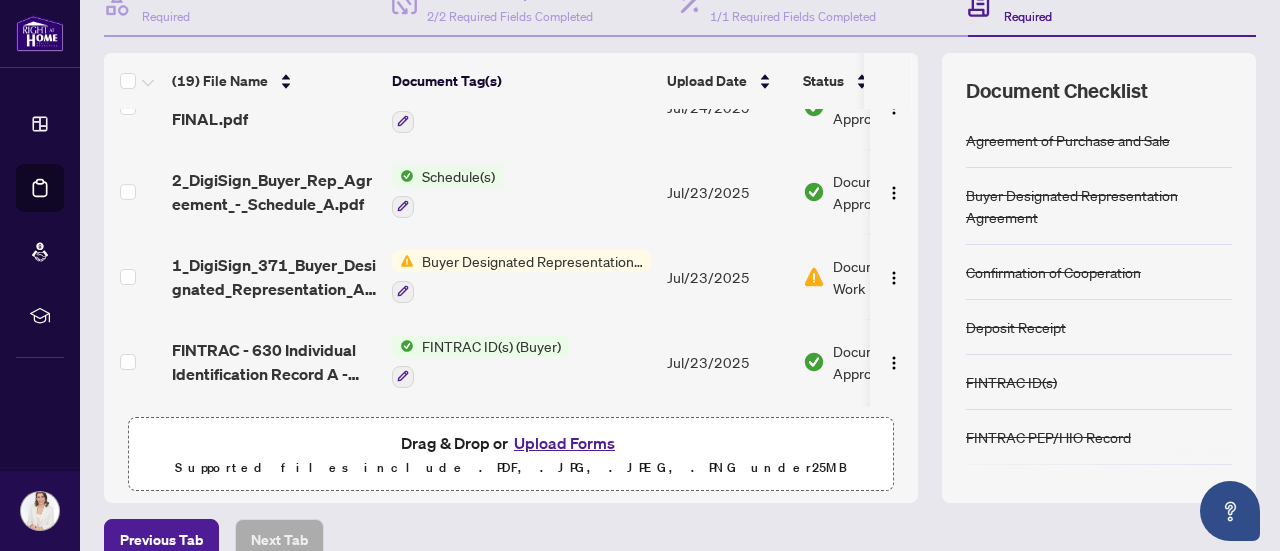 scroll, scrollTop: 0, scrollLeft: 0, axis: both 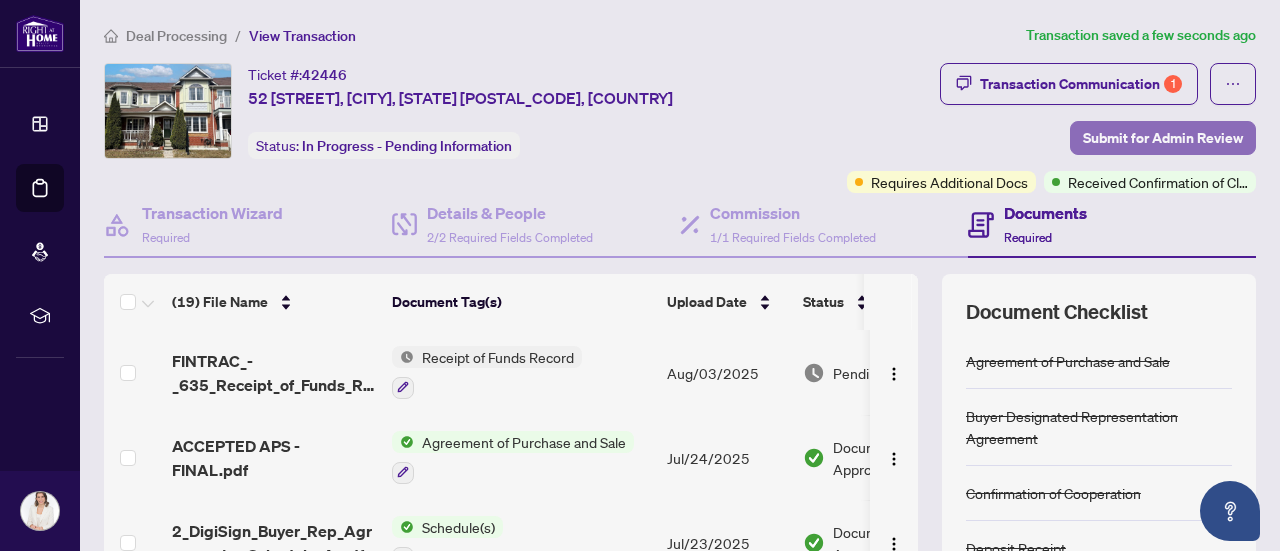 click on "Submit for Admin Review" at bounding box center [1163, 138] 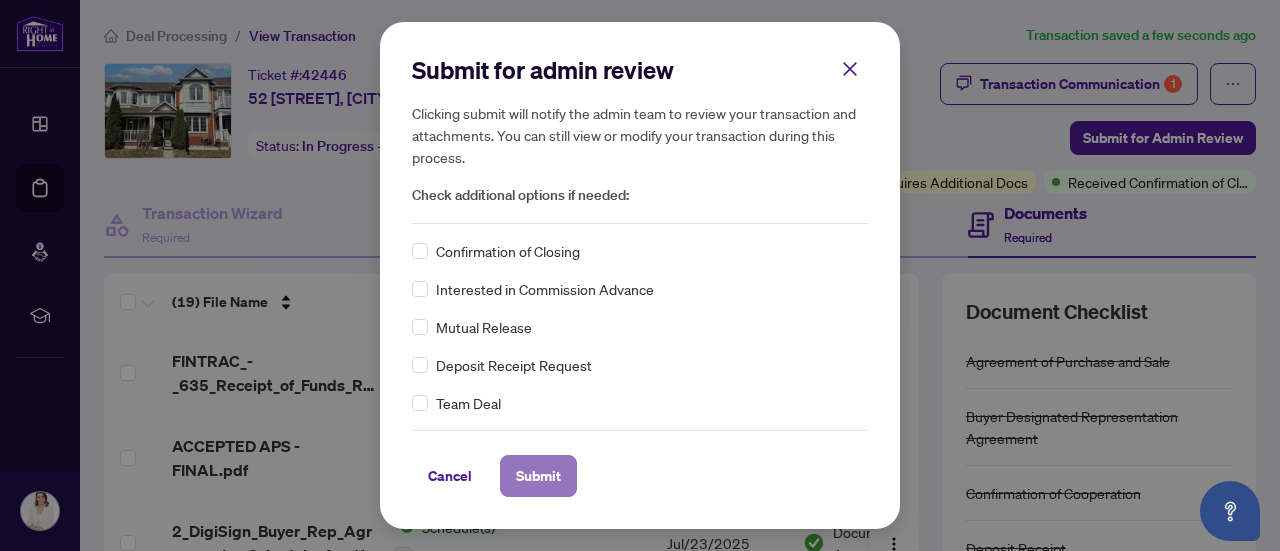 click on "Submit" at bounding box center (538, 476) 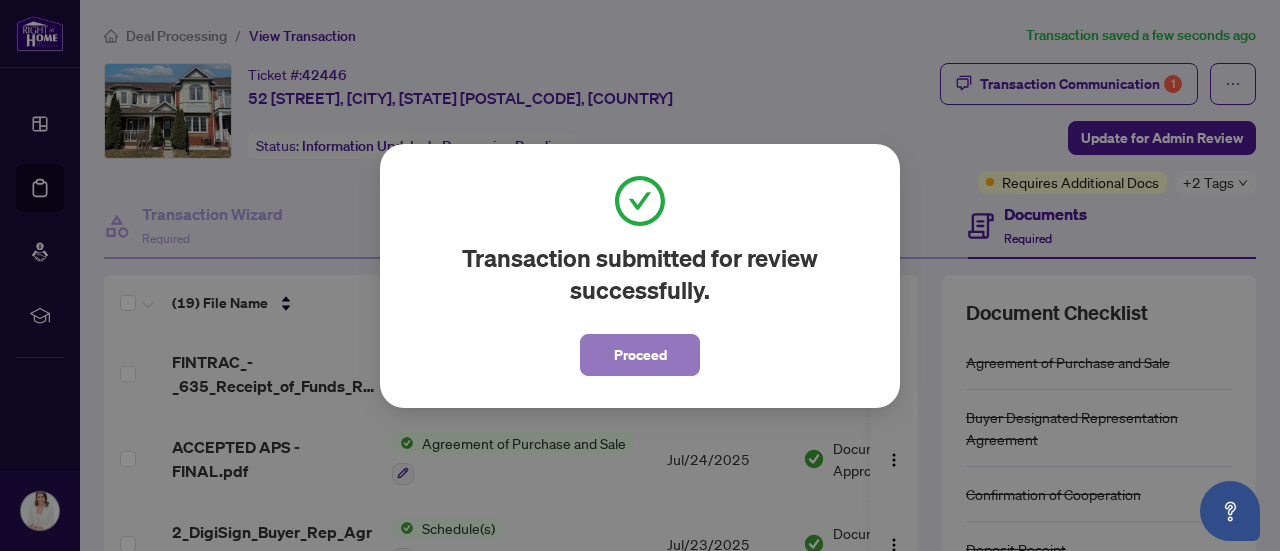click on "Proceed" at bounding box center [640, 355] 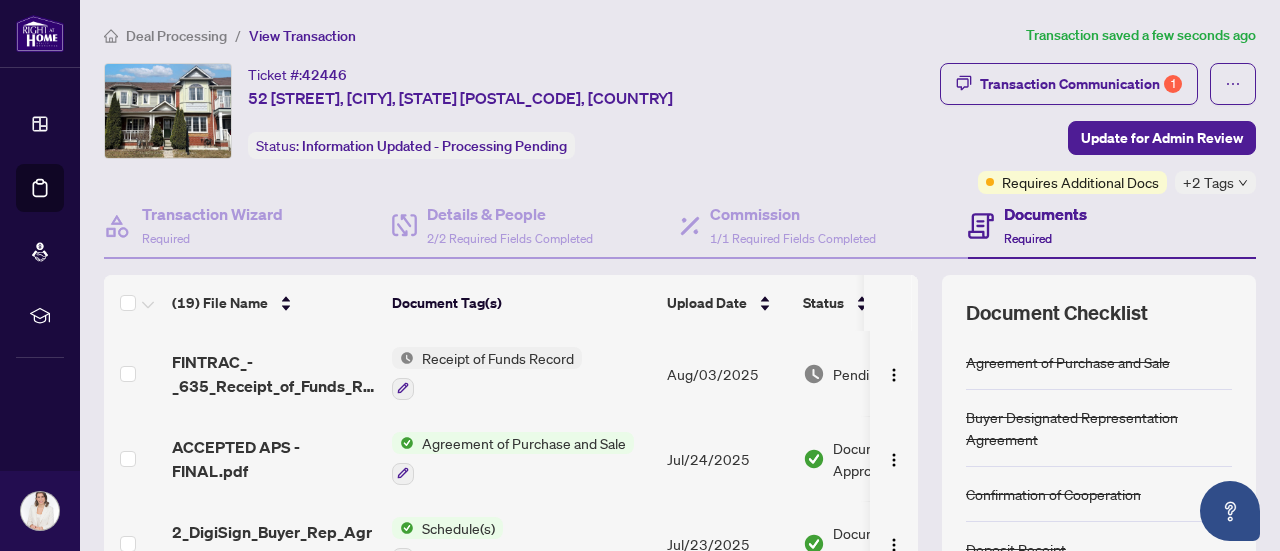 click on "Deal Processing" at bounding box center (176, 36) 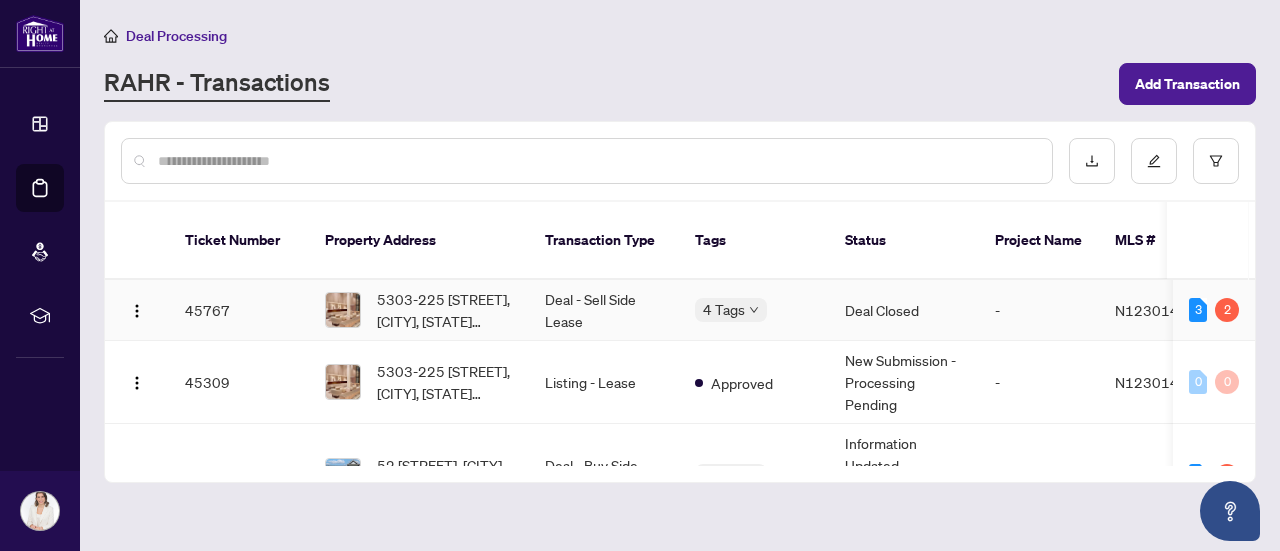 click on "Deal - Sell Side Lease" at bounding box center [604, 310] 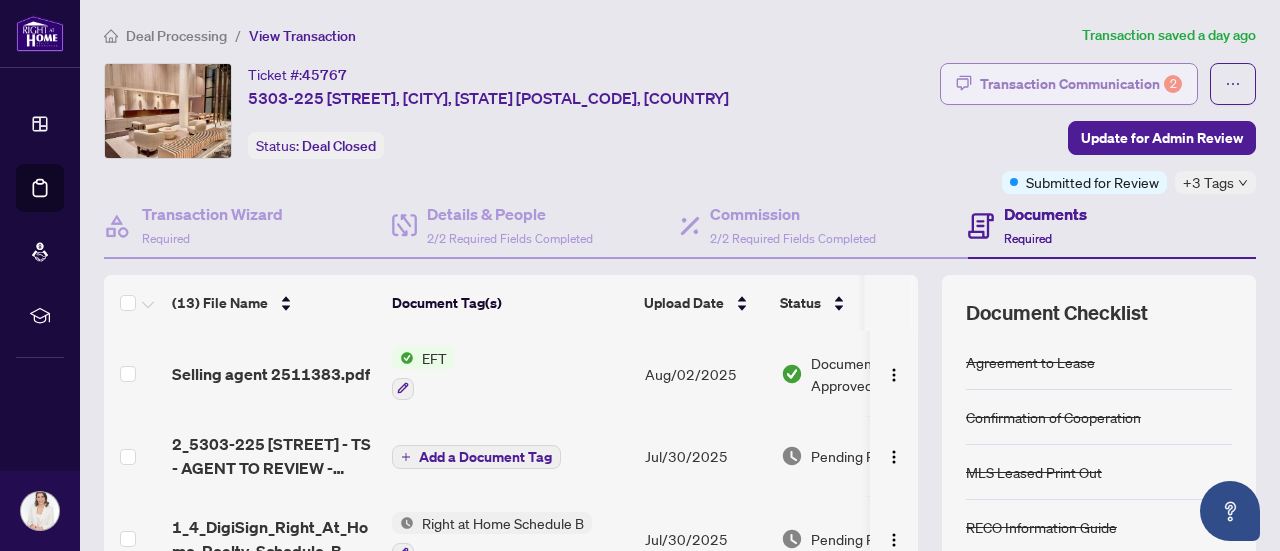 click on "Transaction Communication 2" at bounding box center [1081, 84] 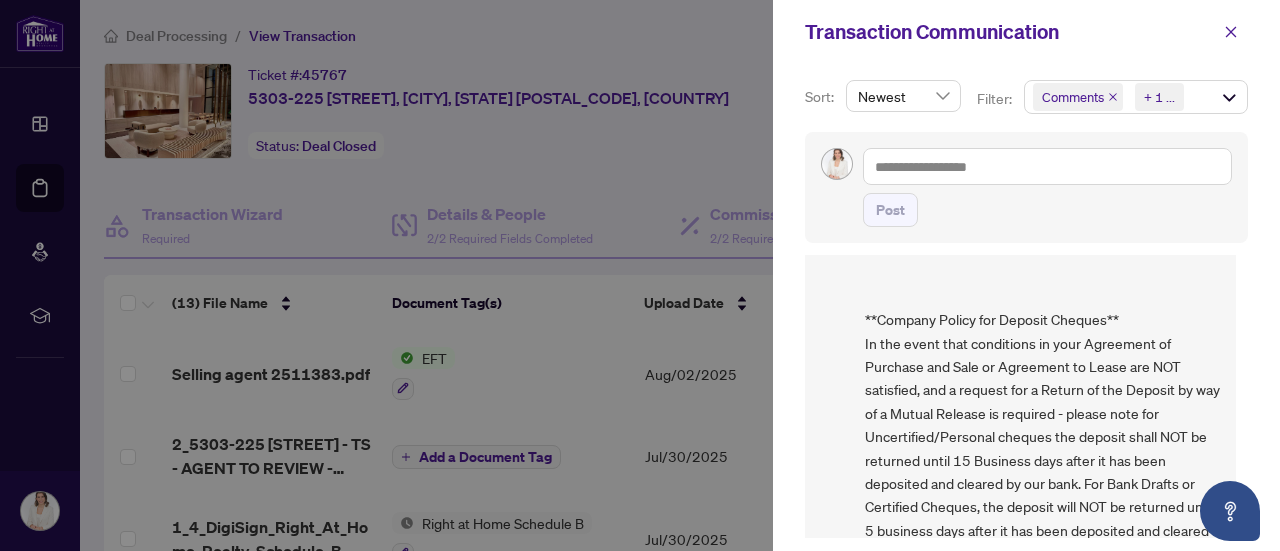 scroll, scrollTop: 1471, scrollLeft: 0, axis: vertical 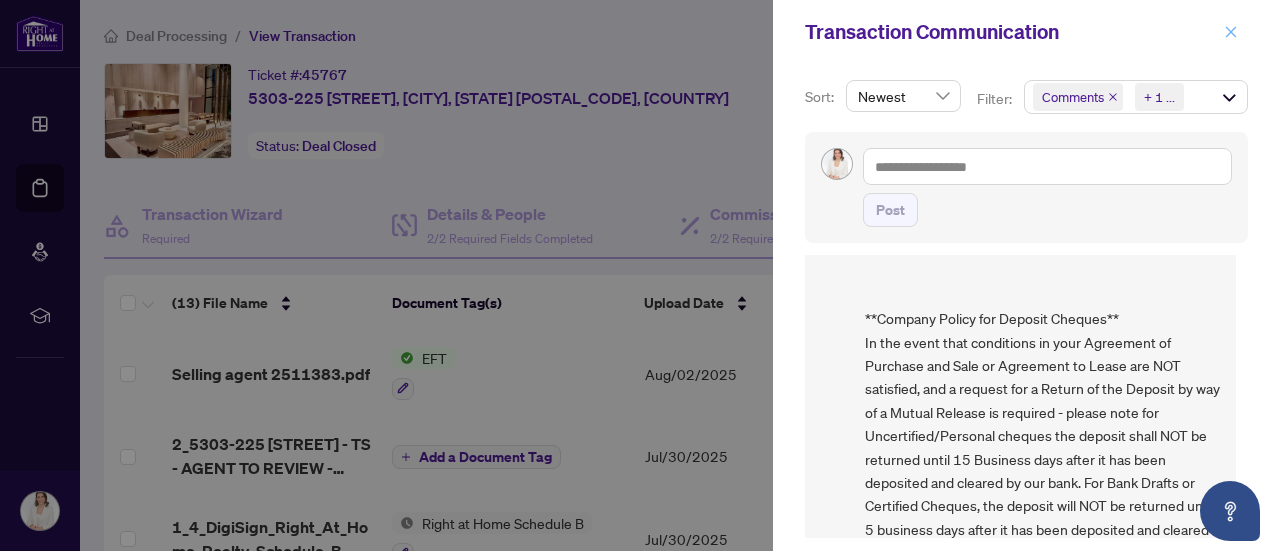 click at bounding box center [1231, 32] 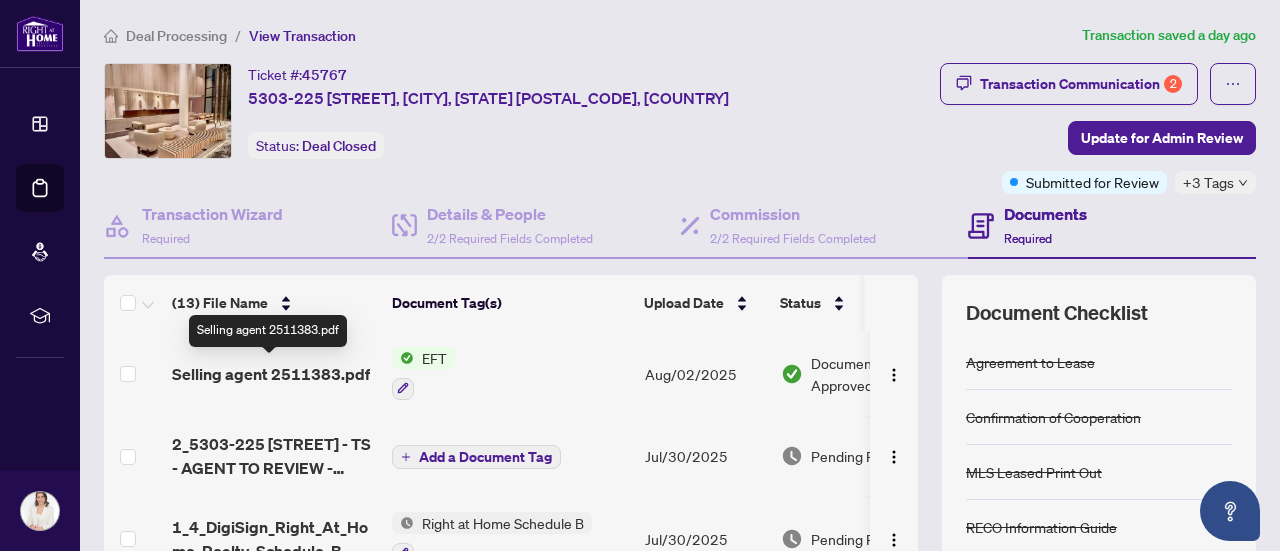 click on "Selling agent 2511383.pdf" at bounding box center [271, 374] 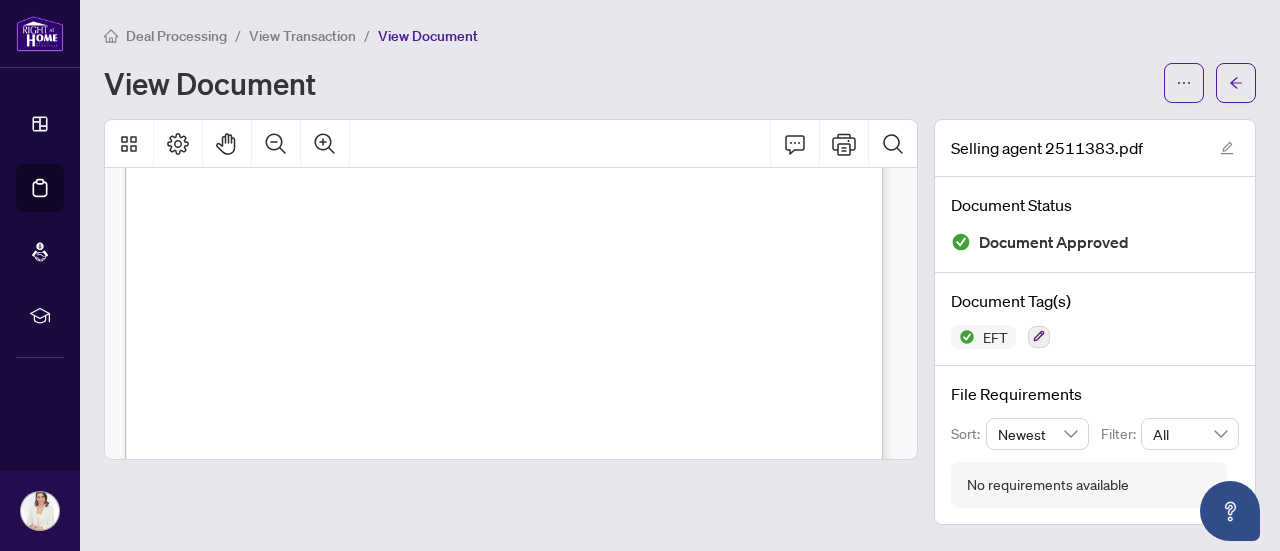 scroll, scrollTop: 344, scrollLeft: 0, axis: vertical 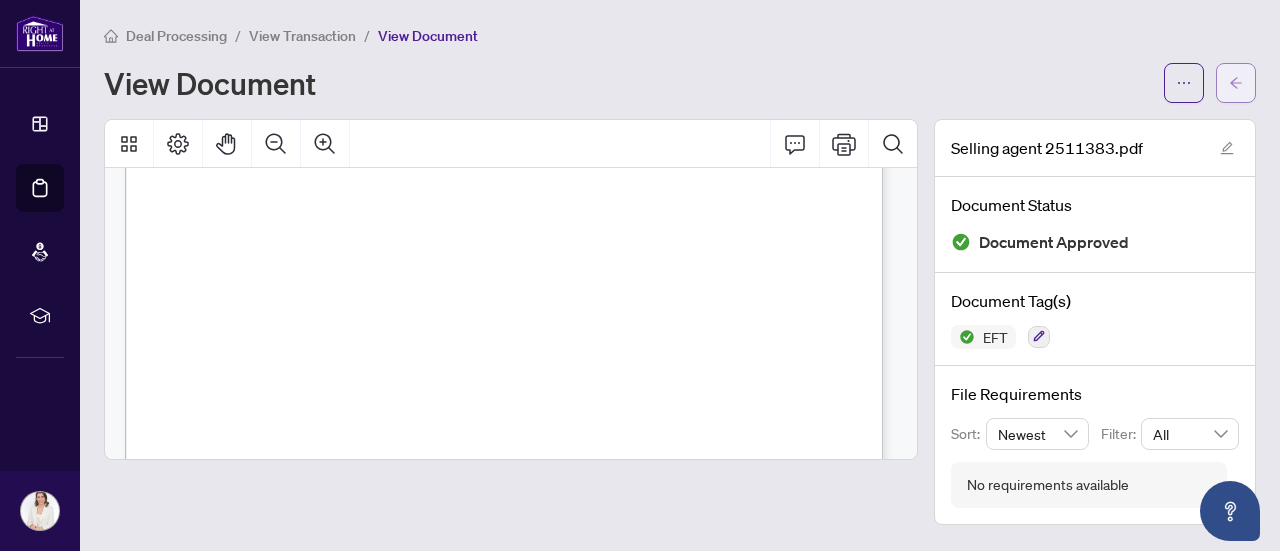 click 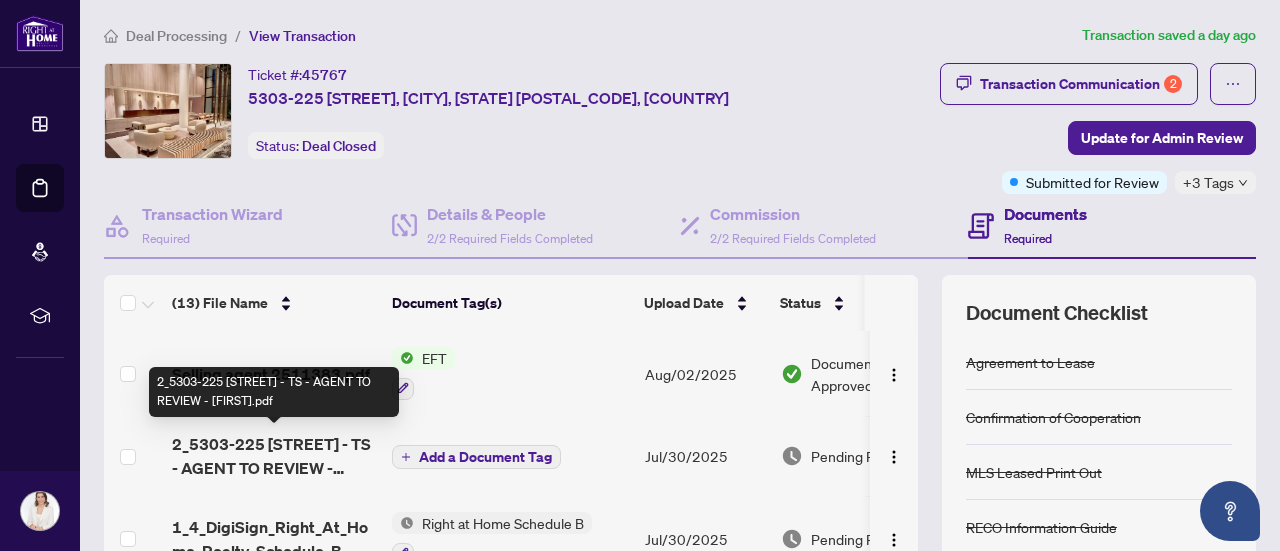 click on "2_5303-225 [STREET] - TS - AGENT TO REVIEW - [FIRST].pdf" at bounding box center [274, 456] 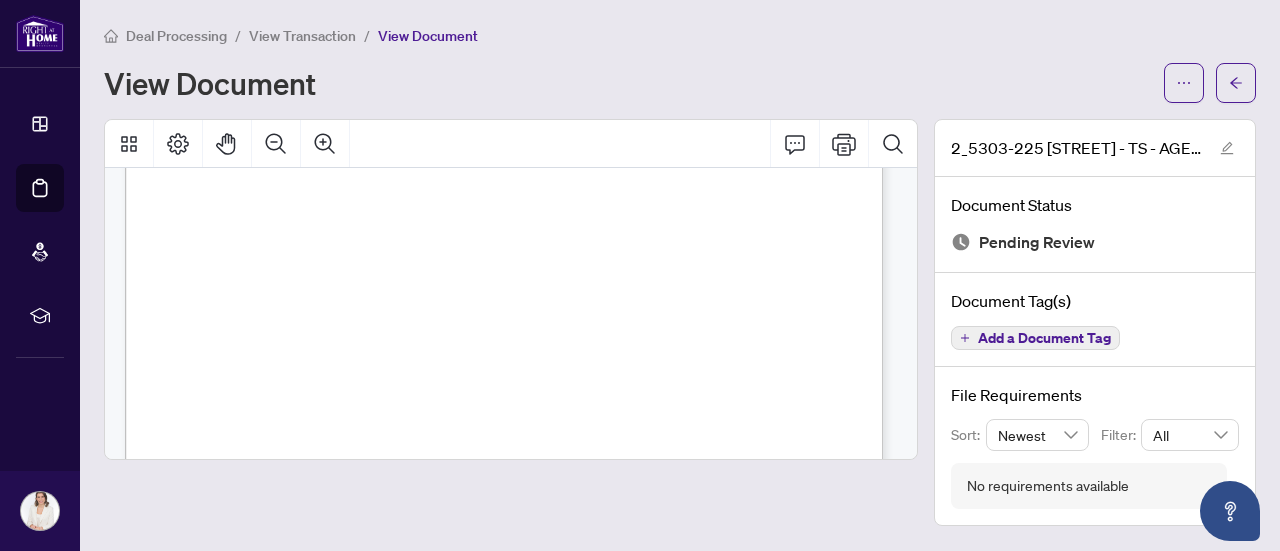 scroll, scrollTop: 744, scrollLeft: 0, axis: vertical 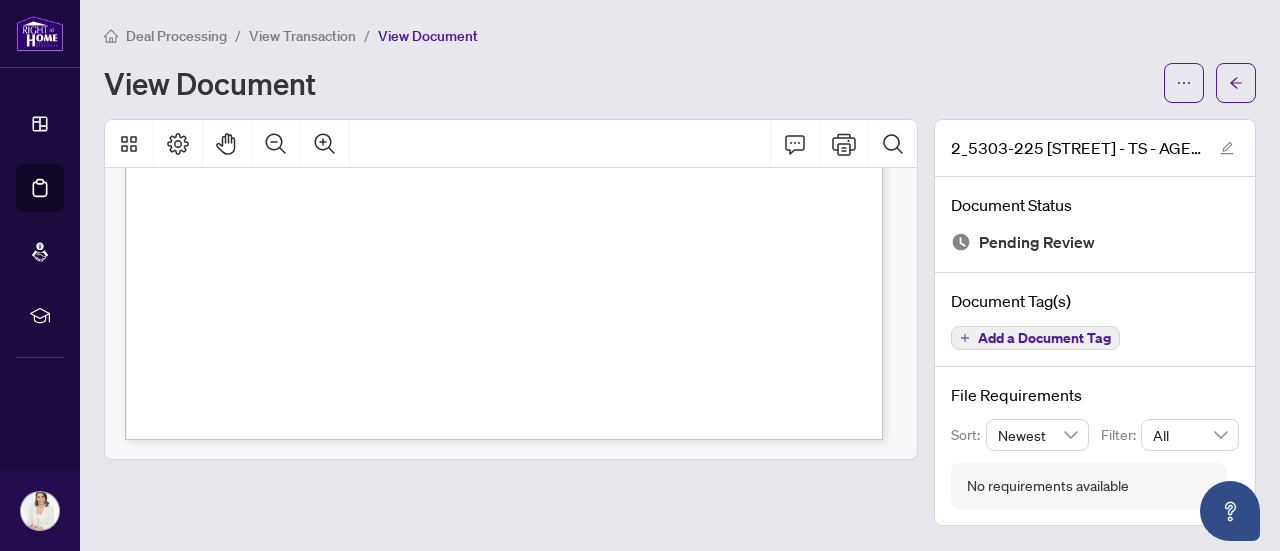 click on "Deal Processing" at bounding box center [176, 36] 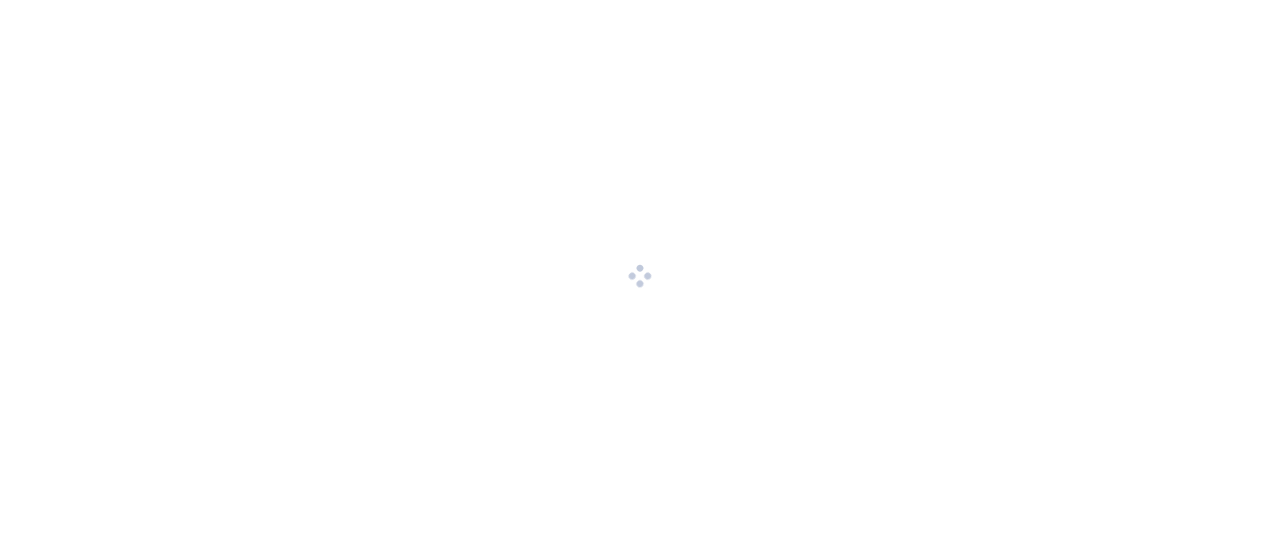 scroll, scrollTop: 0, scrollLeft: 0, axis: both 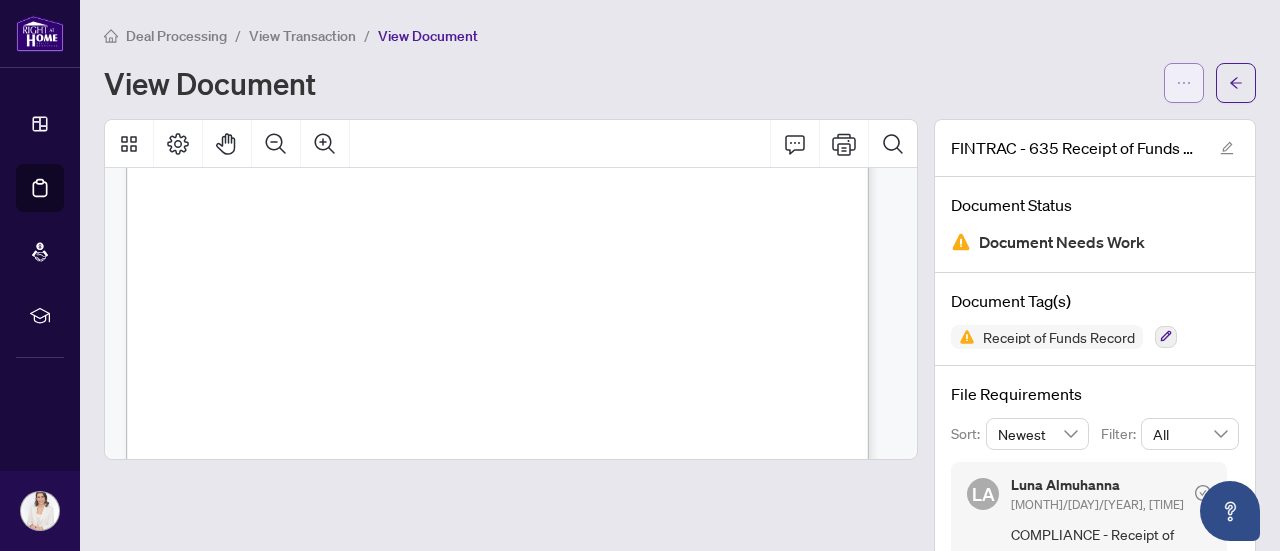 click at bounding box center (1184, 83) 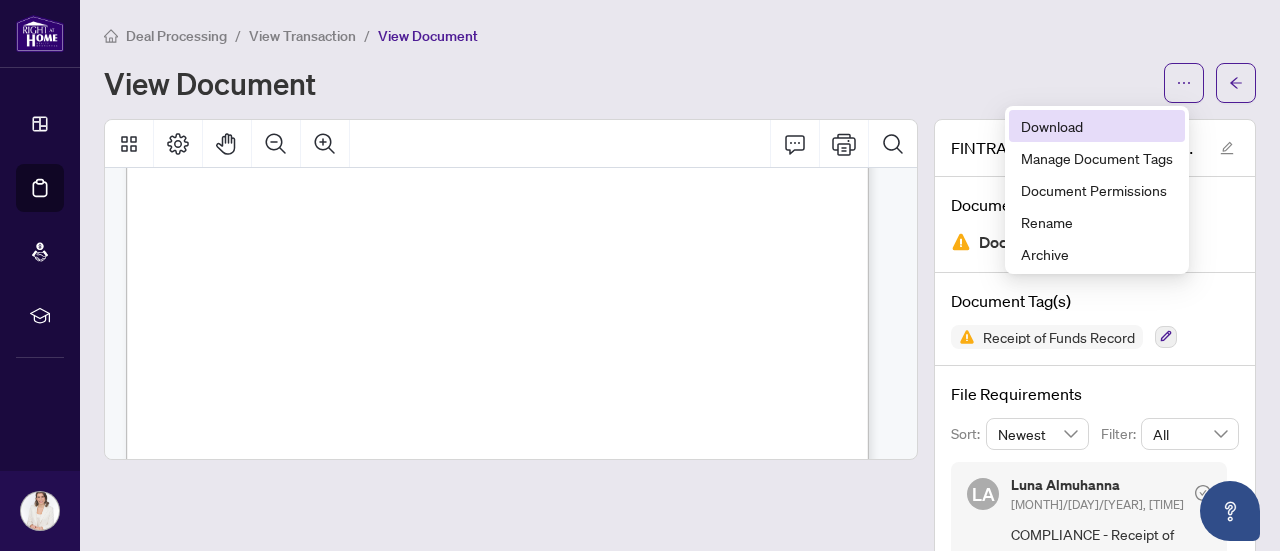 click on "Download" at bounding box center (1097, 126) 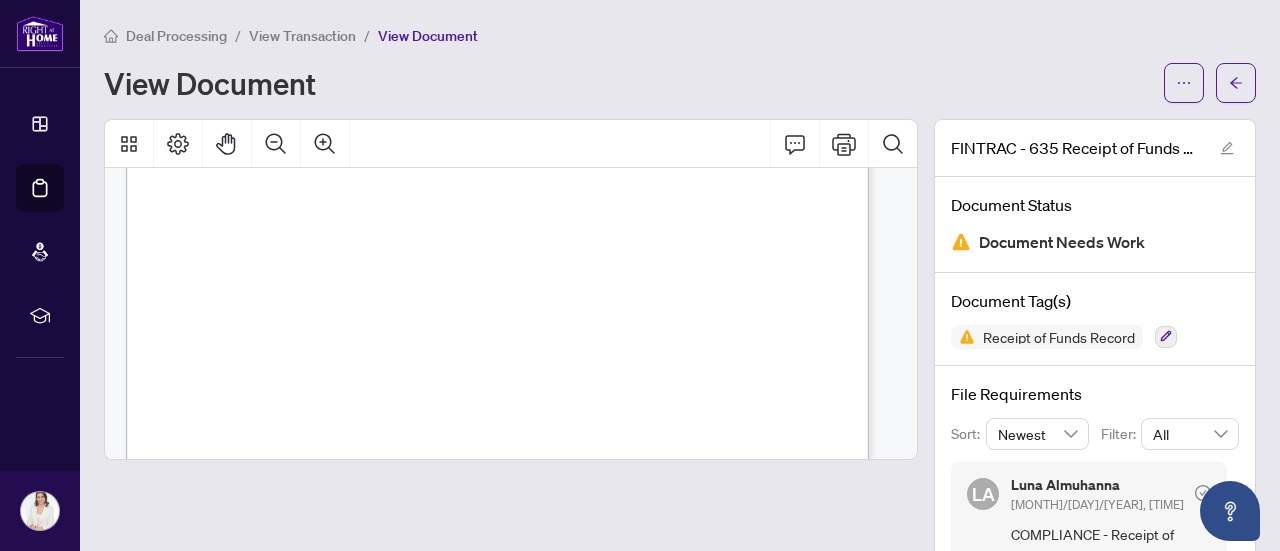 click on "View Transaction" at bounding box center (302, 36) 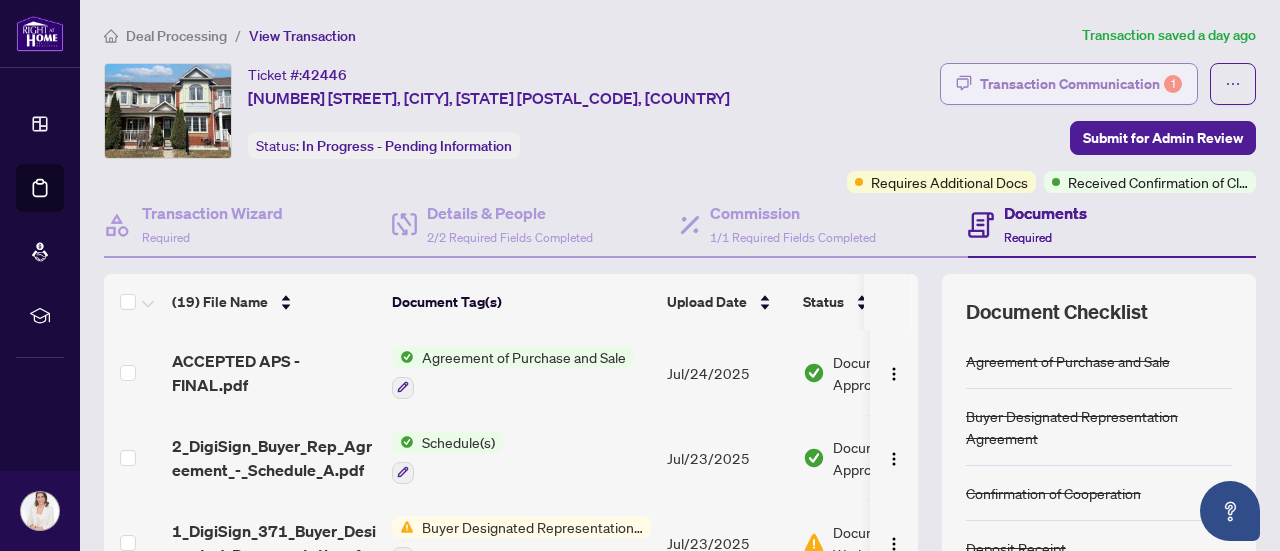 click on "Transaction Communication 1" at bounding box center [1081, 84] 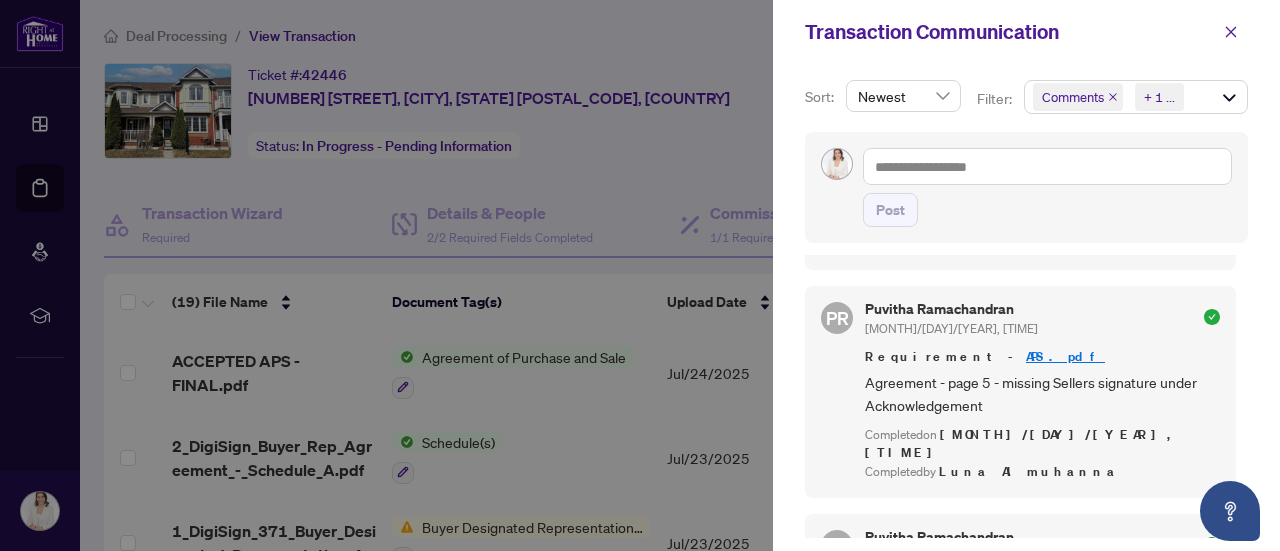 scroll, scrollTop: 0, scrollLeft: 0, axis: both 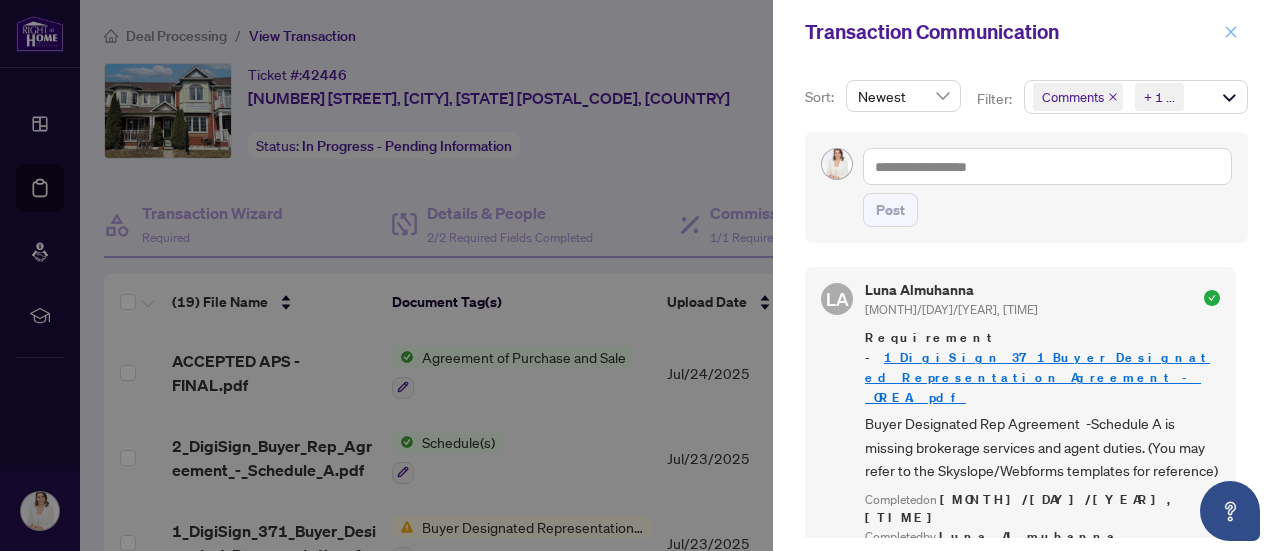 click 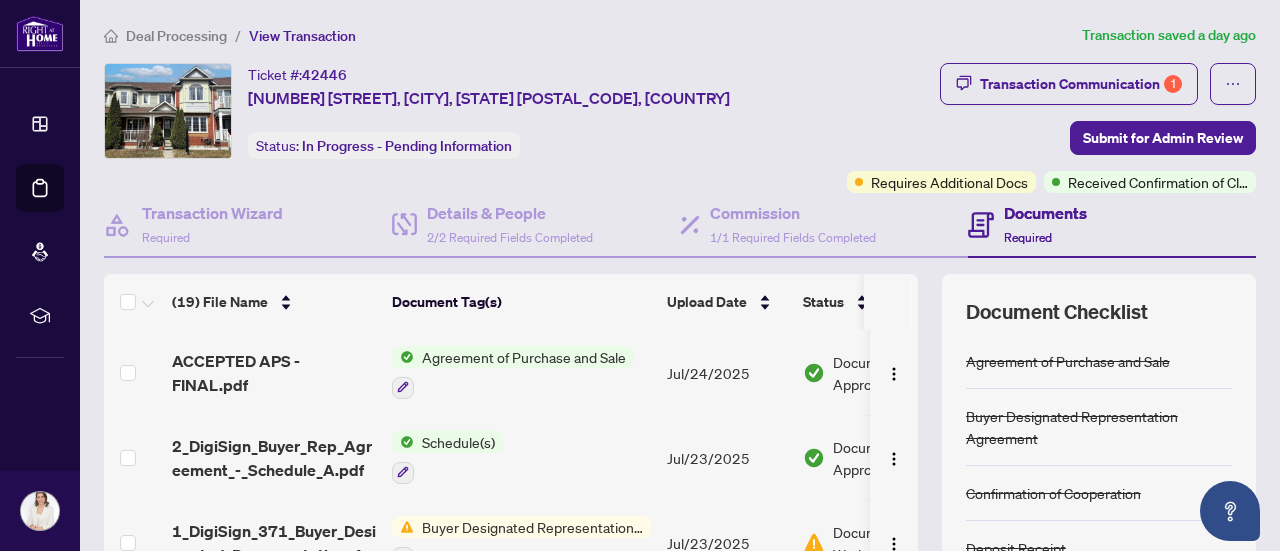 click on "Deal Processing" at bounding box center (176, 36) 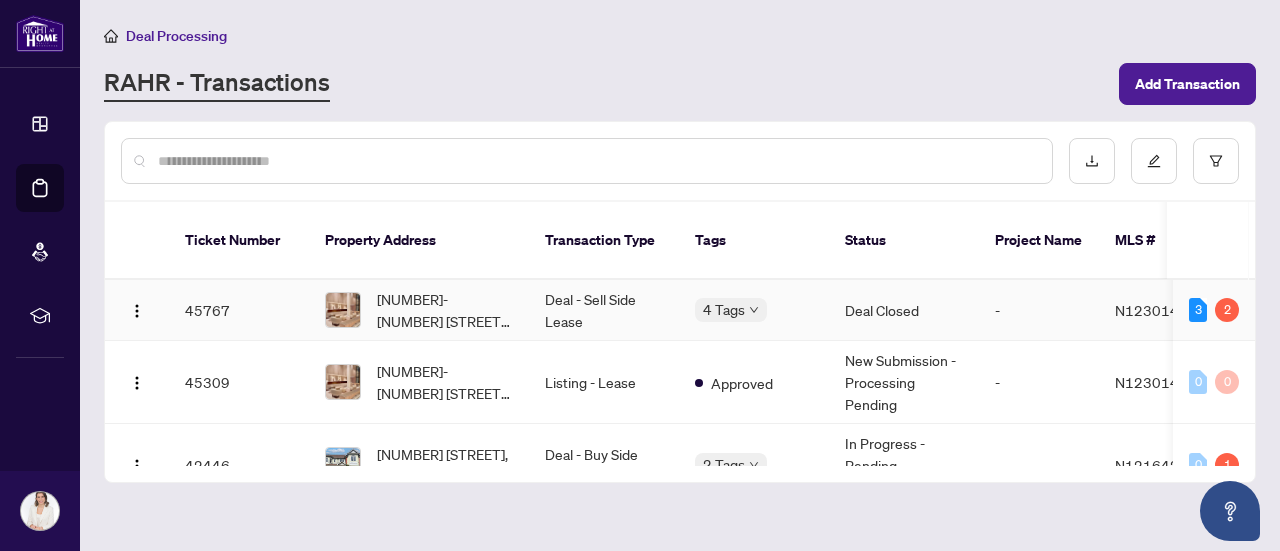 click on "4 Tags" at bounding box center (754, 309) 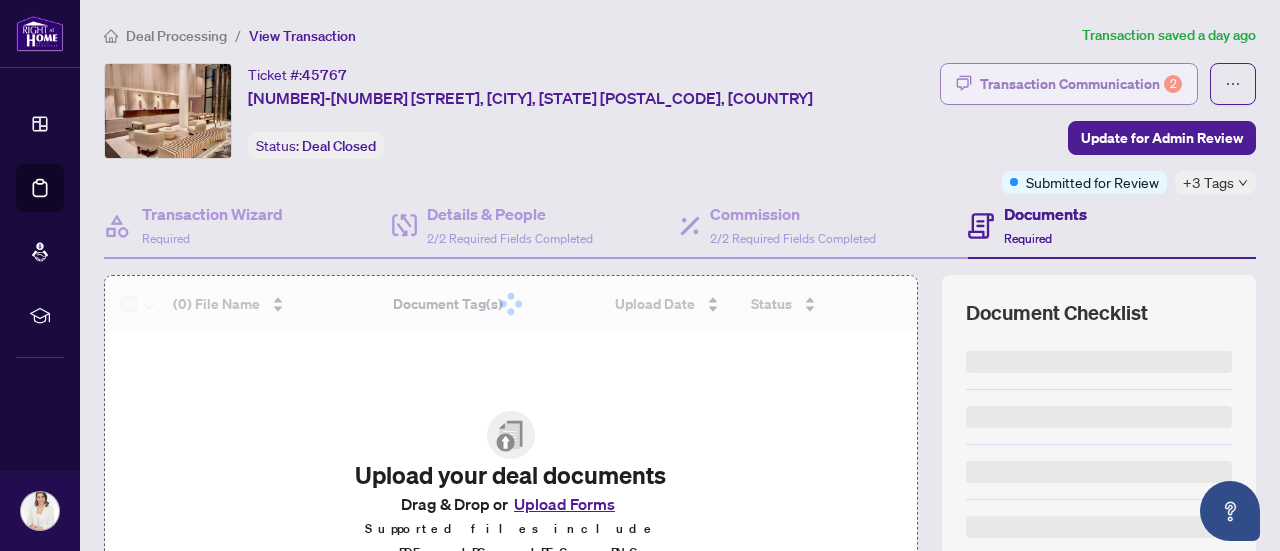 click on "Transaction Communication 2" at bounding box center (1081, 84) 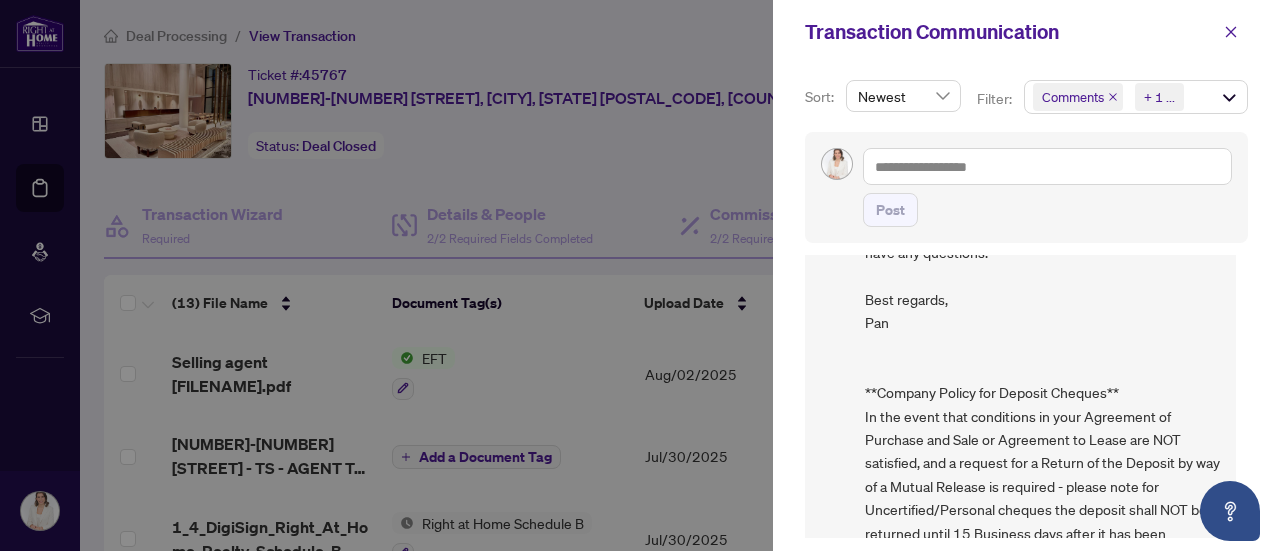 scroll, scrollTop: 1471, scrollLeft: 0, axis: vertical 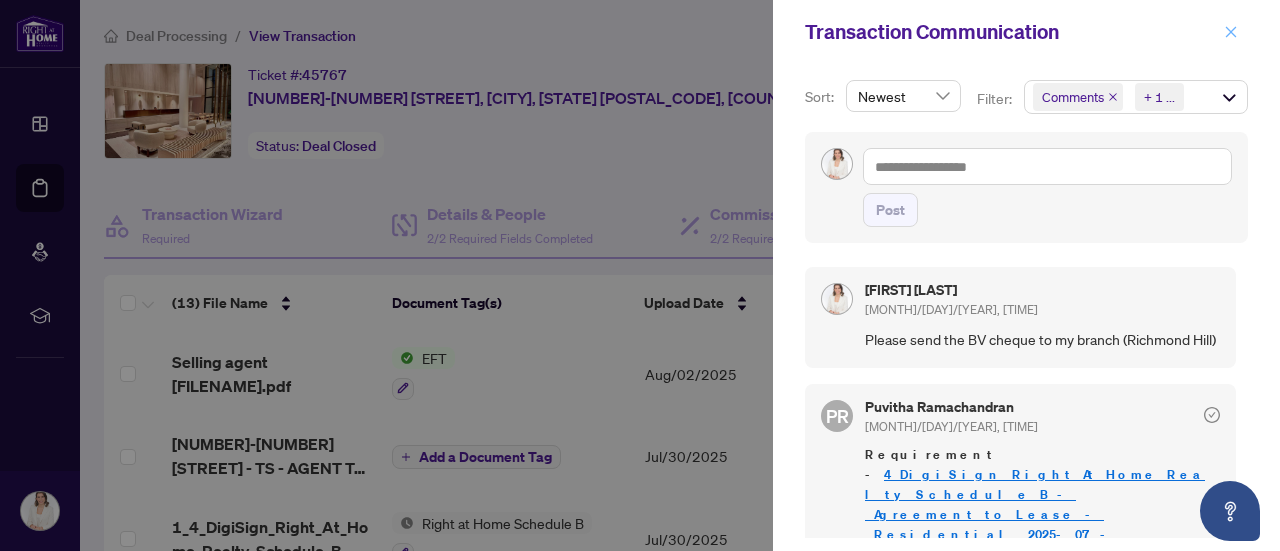 click 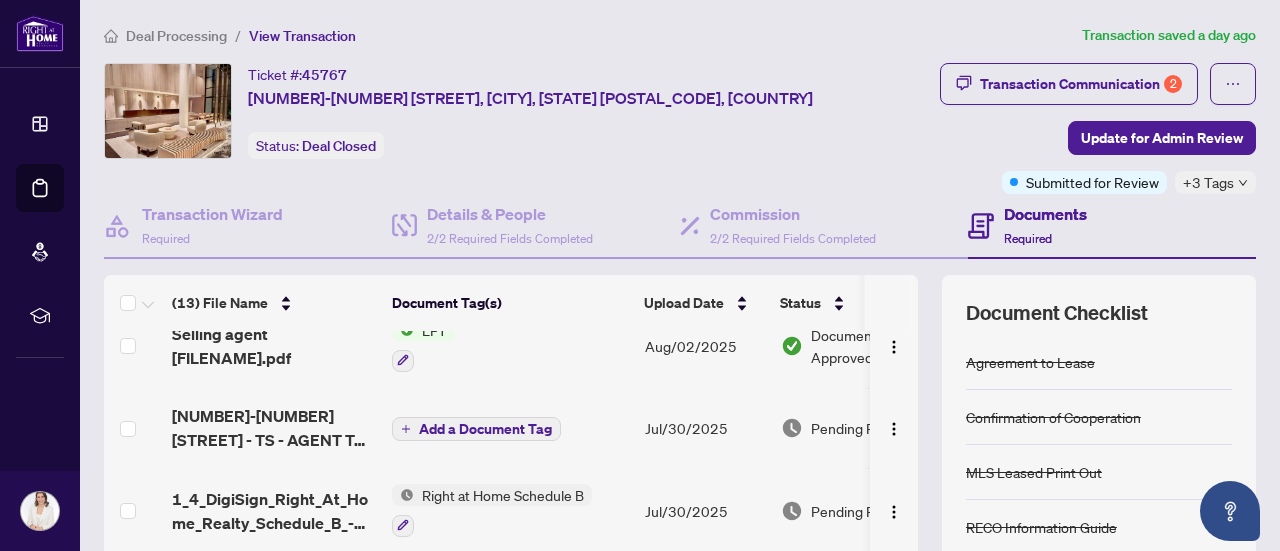 scroll, scrollTop: 0, scrollLeft: 0, axis: both 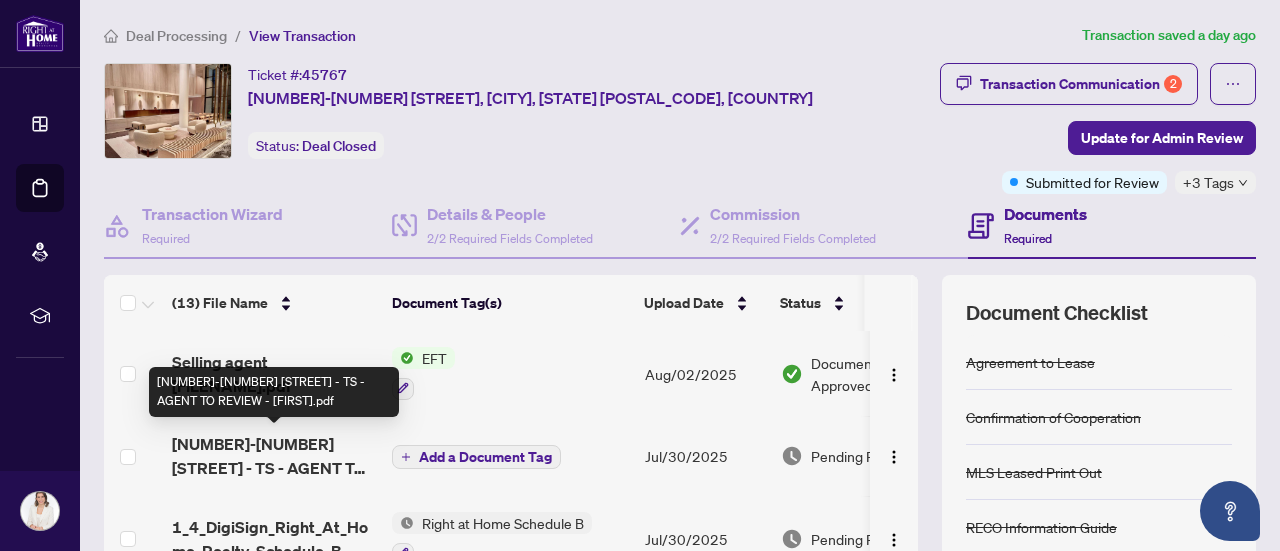 click on "2_5303-225 [STREET] - TS - AGENT TO REVIEW - [FIRST].pdf" at bounding box center (274, 456) 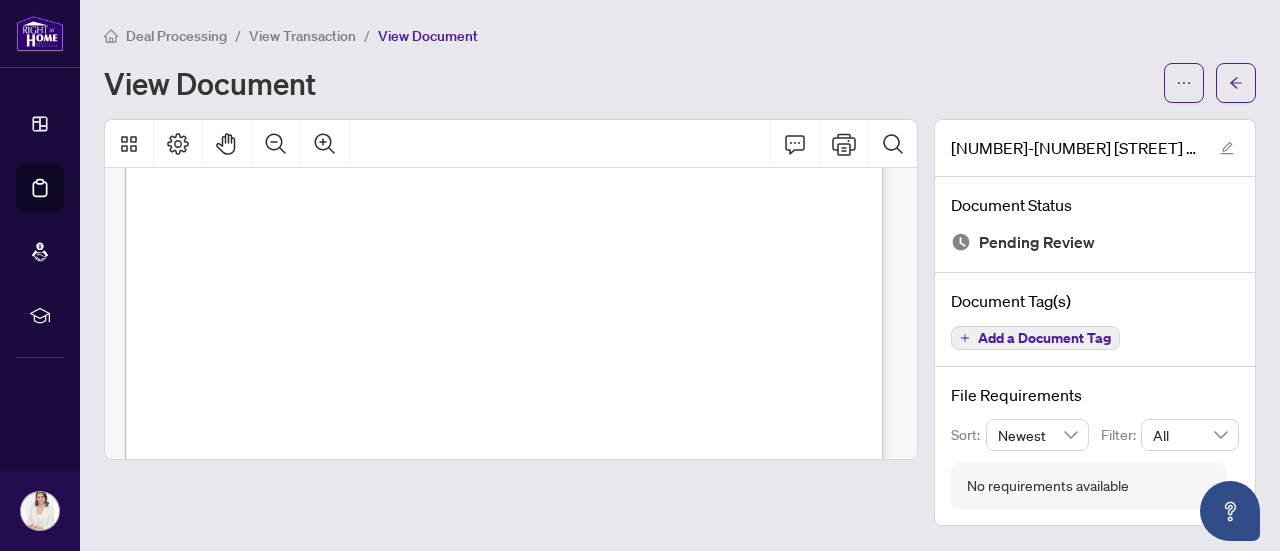 scroll, scrollTop: 0, scrollLeft: 0, axis: both 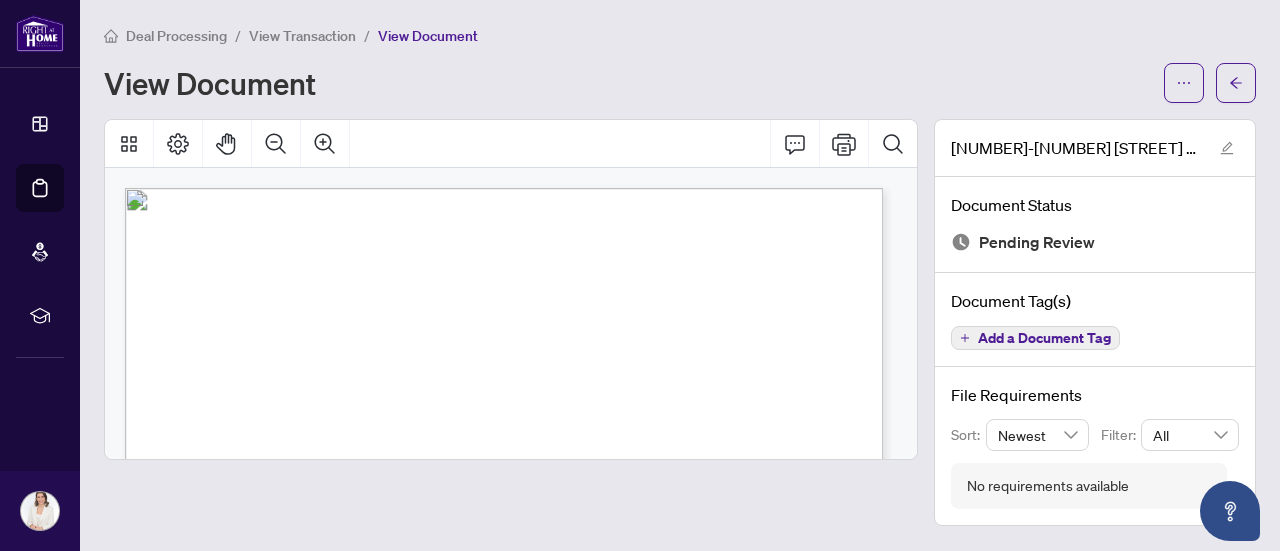 click on "Deal Processing" at bounding box center (176, 36) 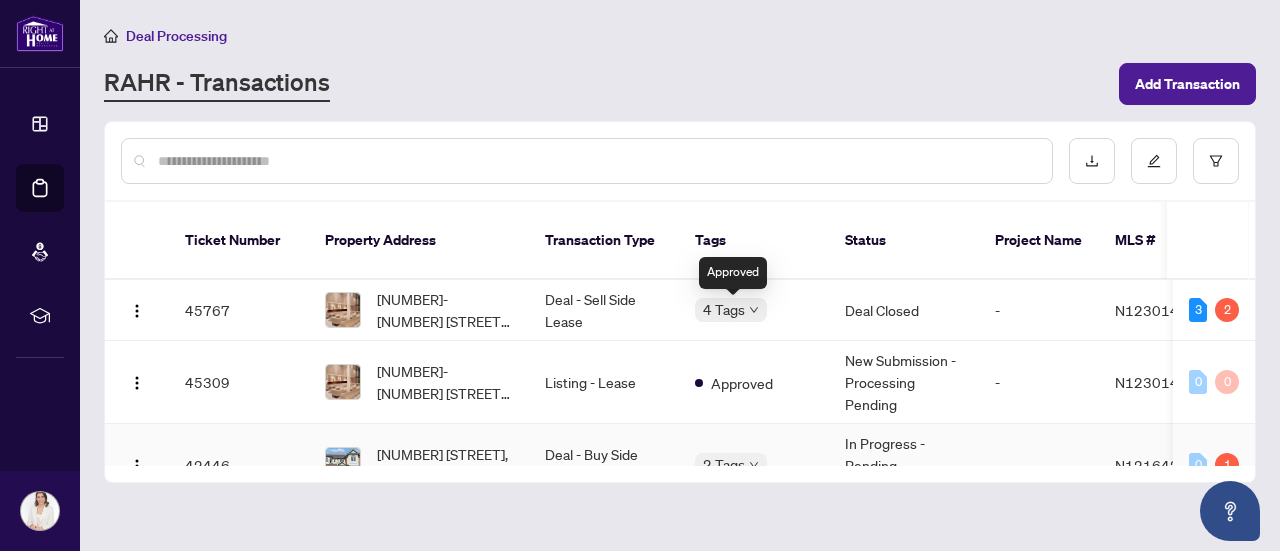 scroll, scrollTop: 100, scrollLeft: 0, axis: vertical 